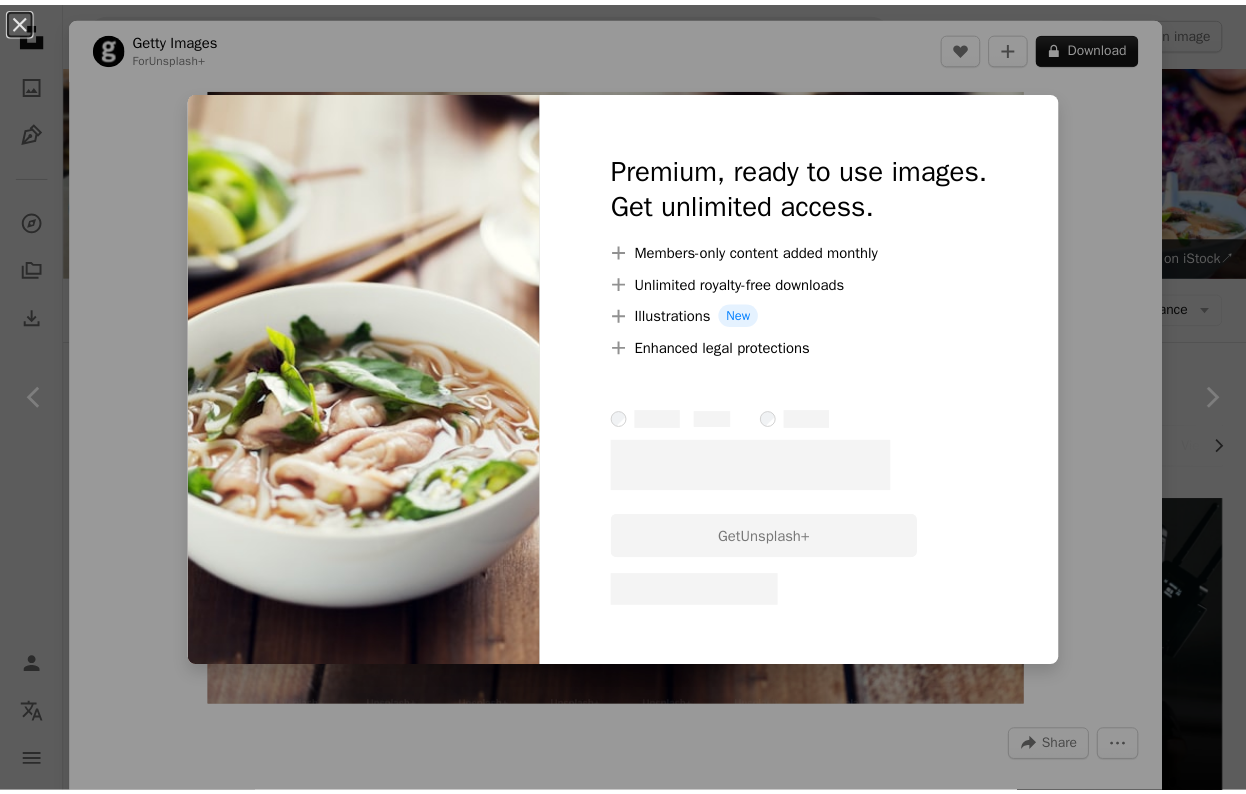 scroll, scrollTop: 2052, scrollLeft: 0, axis: vertical 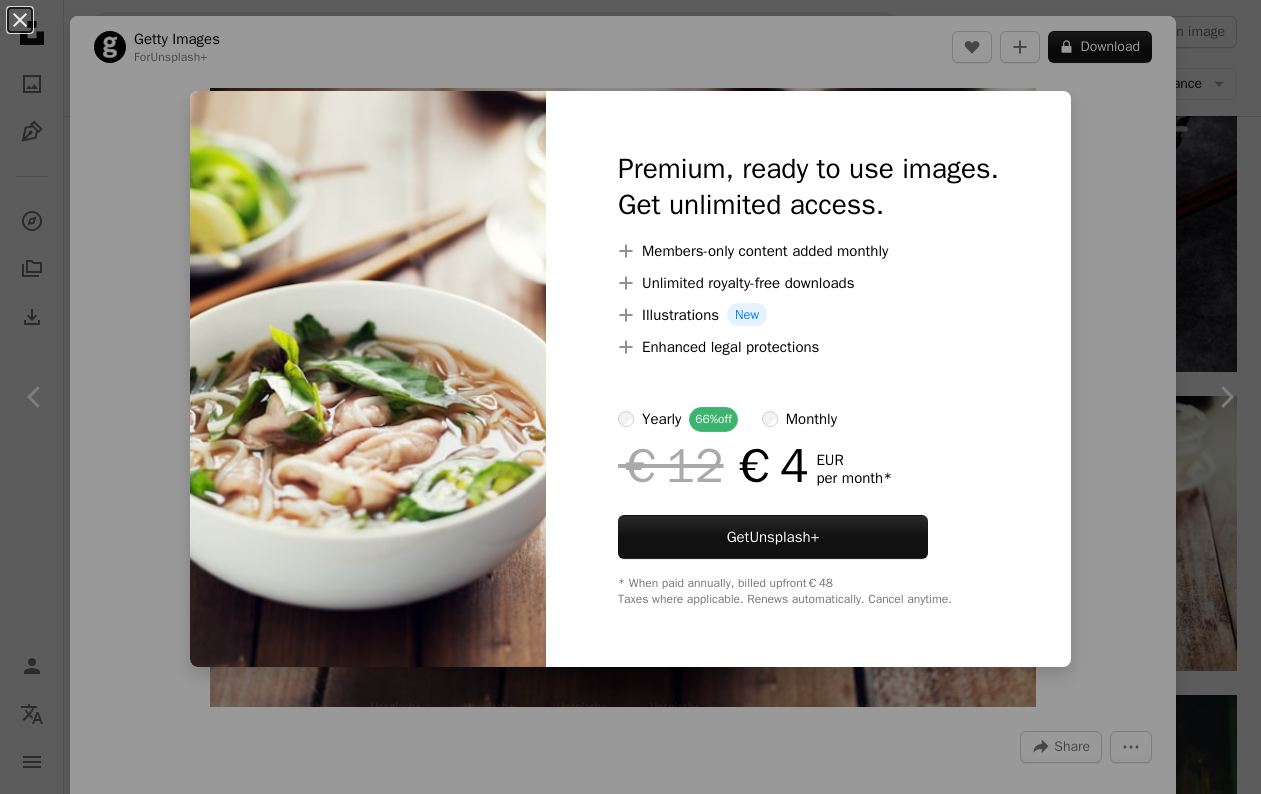 click on "An X shape Premium, ready to use images. Get unlimited access. A plus sign Members-only content added monthly A plus sign Unlimited royalty-free downloads A plus sign Illustrations  New A plus sign Enhanced legal protections yearly 66%  off monthly €12   €4 EUR per month * Get  Unsplash+ * When paid annually, billed upfront  €48 Taxes where applicable. Renews automatically. Cancel anytime." at bounding box center (630, 397) 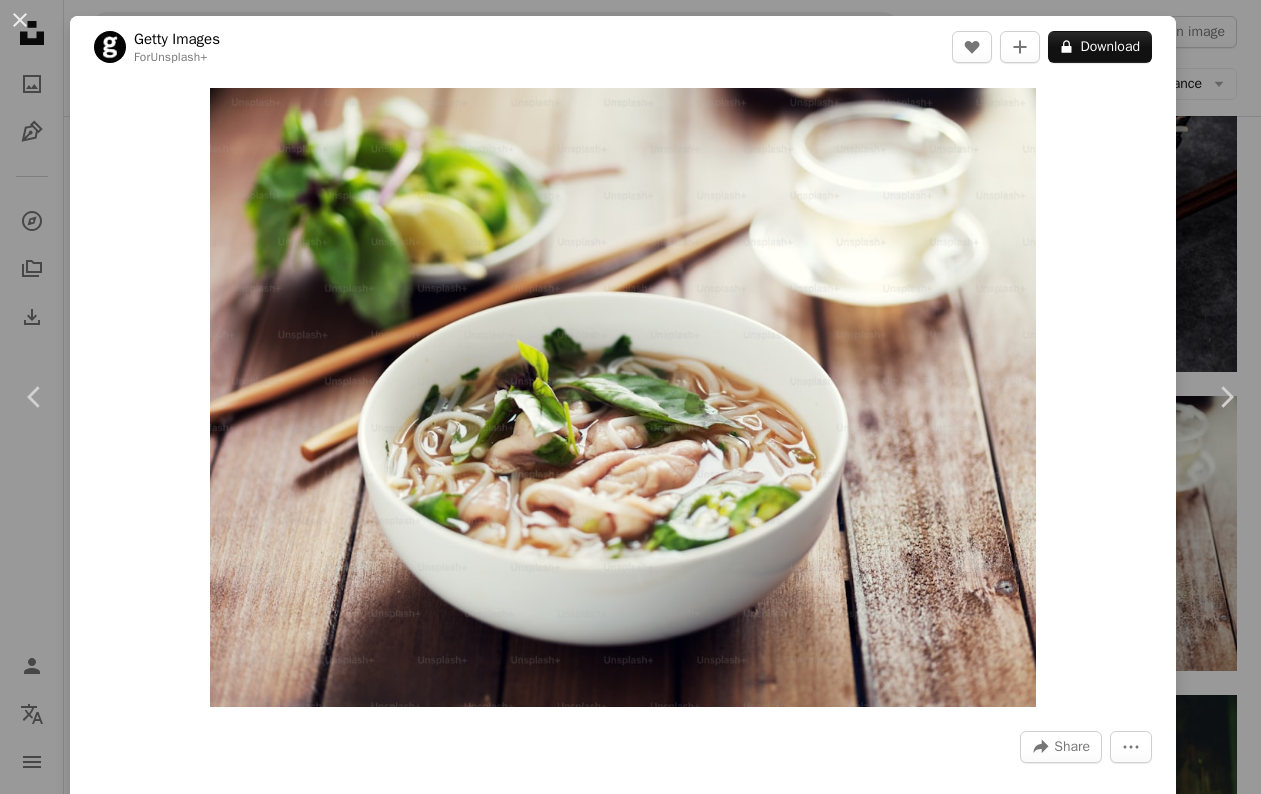 click on "An X shape Chevron left Chevron right [FIRST] [LAST] A heart A plus sign Download Zoom in A forward-right arrow Share More Actions Calendar outlined Published on September 29, 2022 Safety Licensed under the Unsplash+ License food photography red vegetable dinner meat horizontal lime bowl green color chopsticks chili pepper selective focus vietnamese cuisine bean sprout pho soup HD Wallpapers Related images Plus sign for Unsplash+ A heart A plus sign [FIRST] [LAST] For Unsplash+ A lock Download Plus sign for Unsplash+ A heart A plus sign [FIRST] [LAST] For Unsplash+ A lock Download Plus sign for Unsplash+ A heart A plus sign [FIRST] [LAST] For Unsplash+ A lock Download Plus sign for Unsplash+ A heart A plus sign Getty Images For Unsplash+ A lock Download Plus sign for Unsplash+ A heart A plus sign [FIRST] [LAST] For Unsplash+ A lock Download Plus sign for Unsplash+ A heart A plus sign" at bounding box center (630, 397) 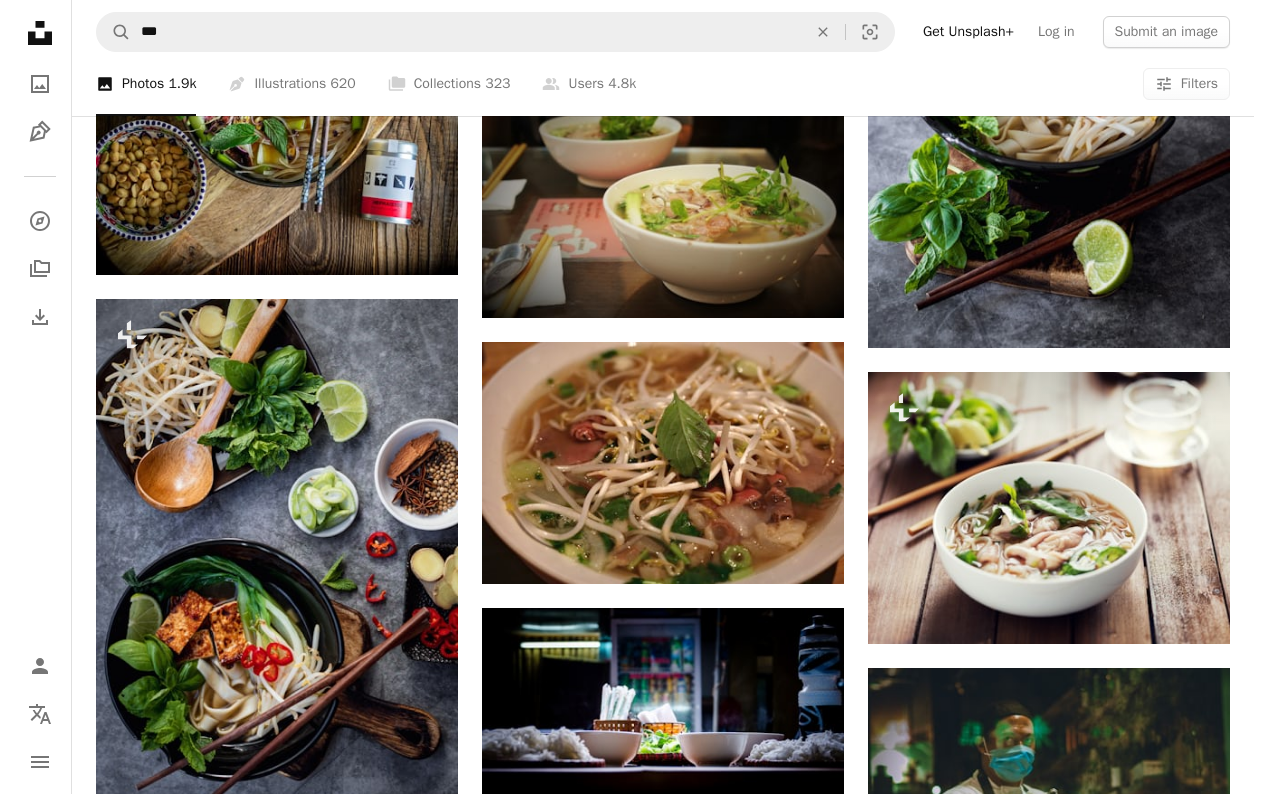 scroll, scrollTop: 0, scrollLeft: 0, axis: both 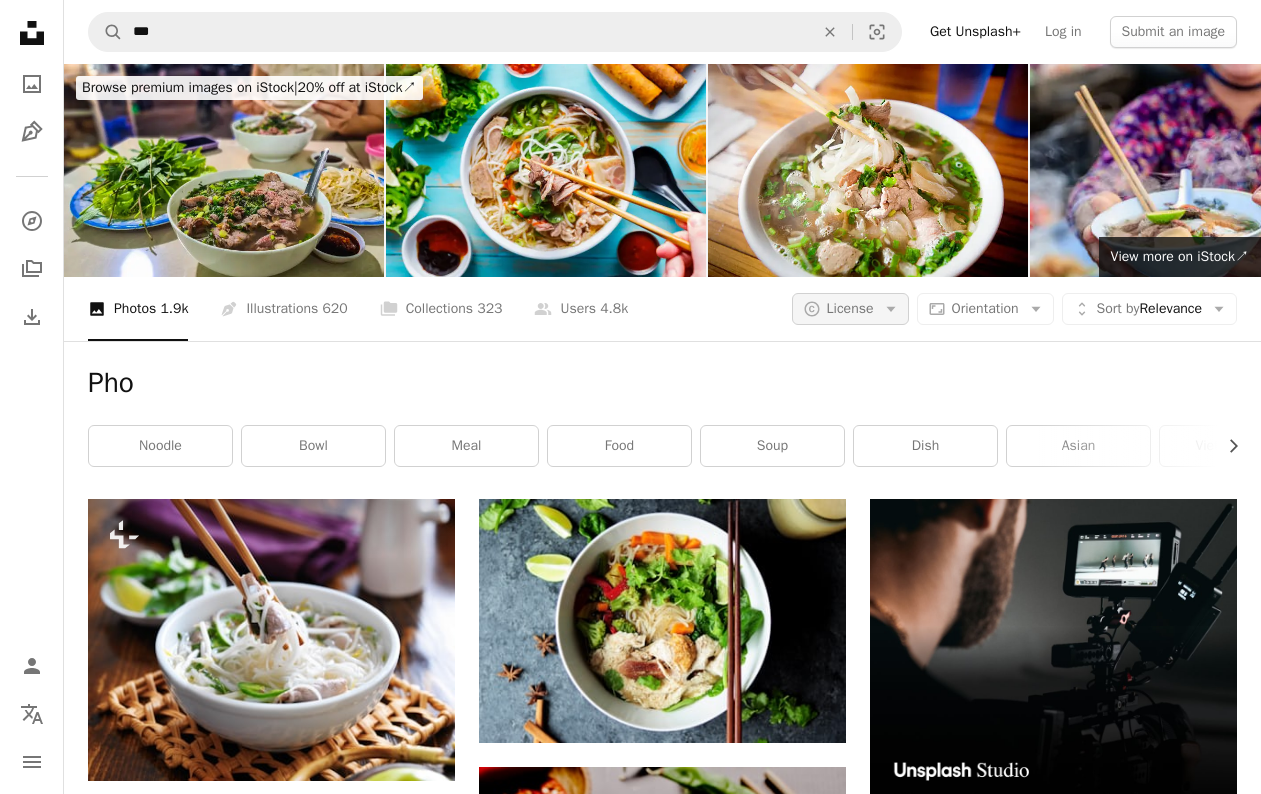 click on "Arrow down" 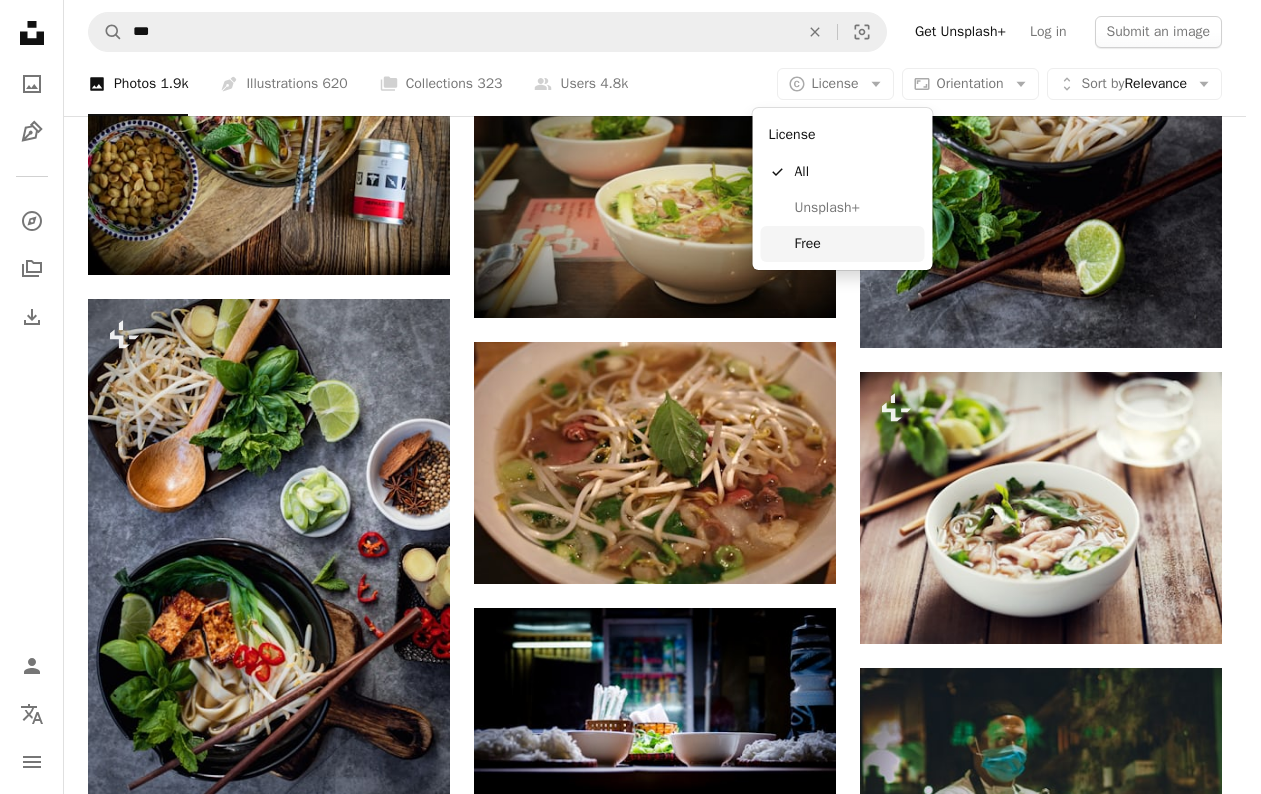 click on "Free" at bounding box center [856, 244] 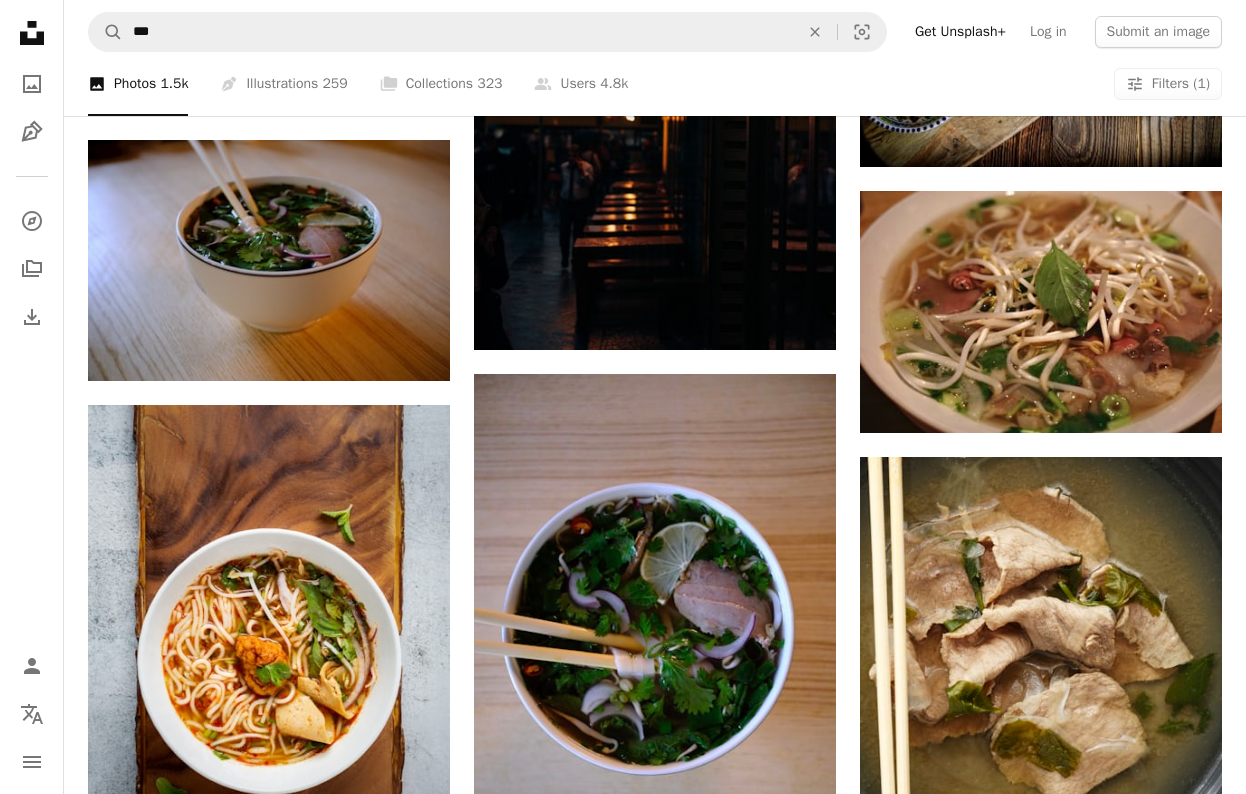 scroll, scrollTop: 2872, scrollLeft: 0, axis: vertical 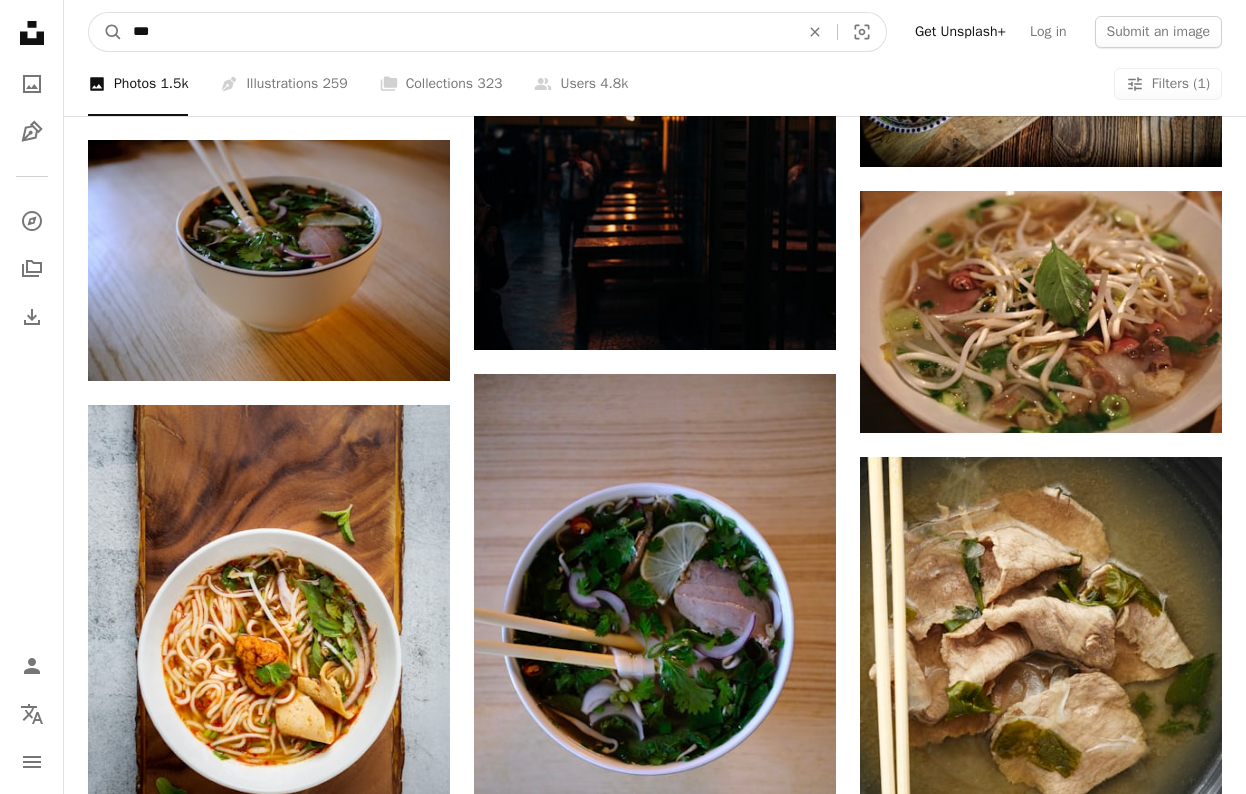 click on "***" at bounding box center (458, 32) 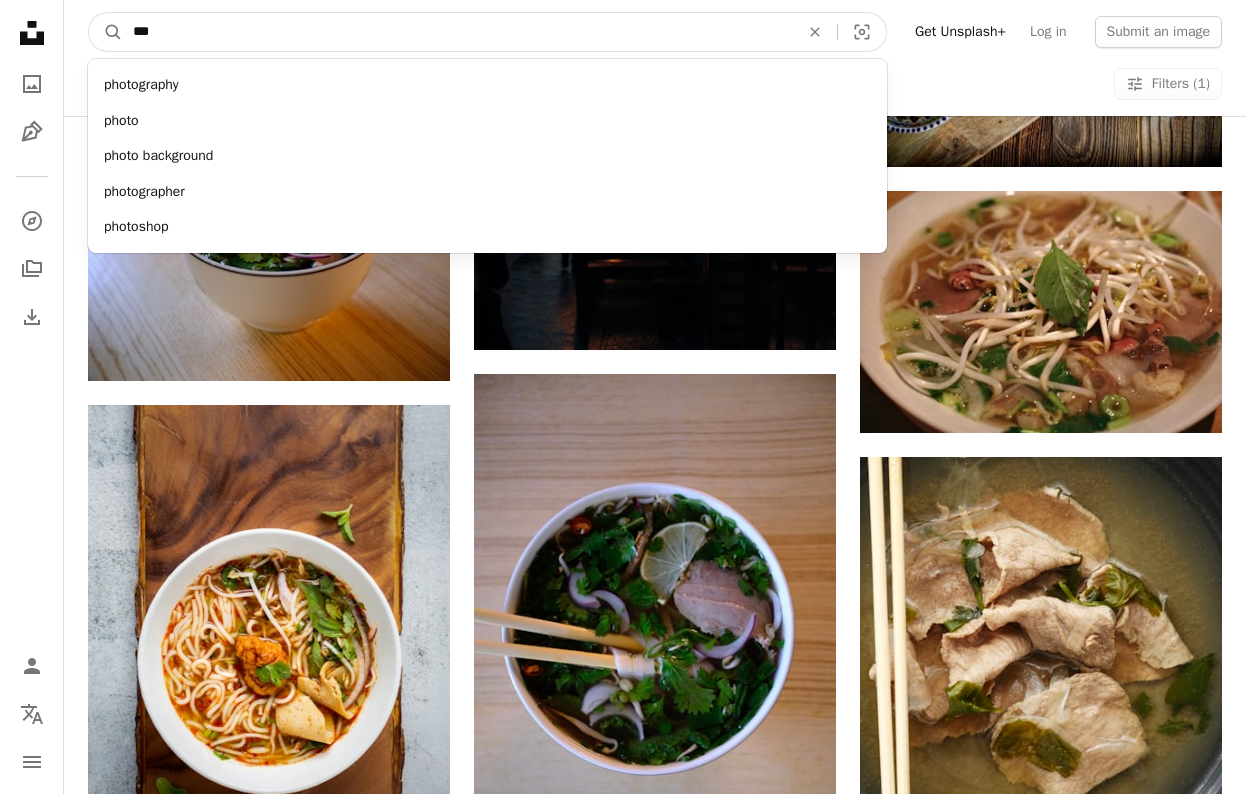 click on "***" at bounding box center [458, 32] 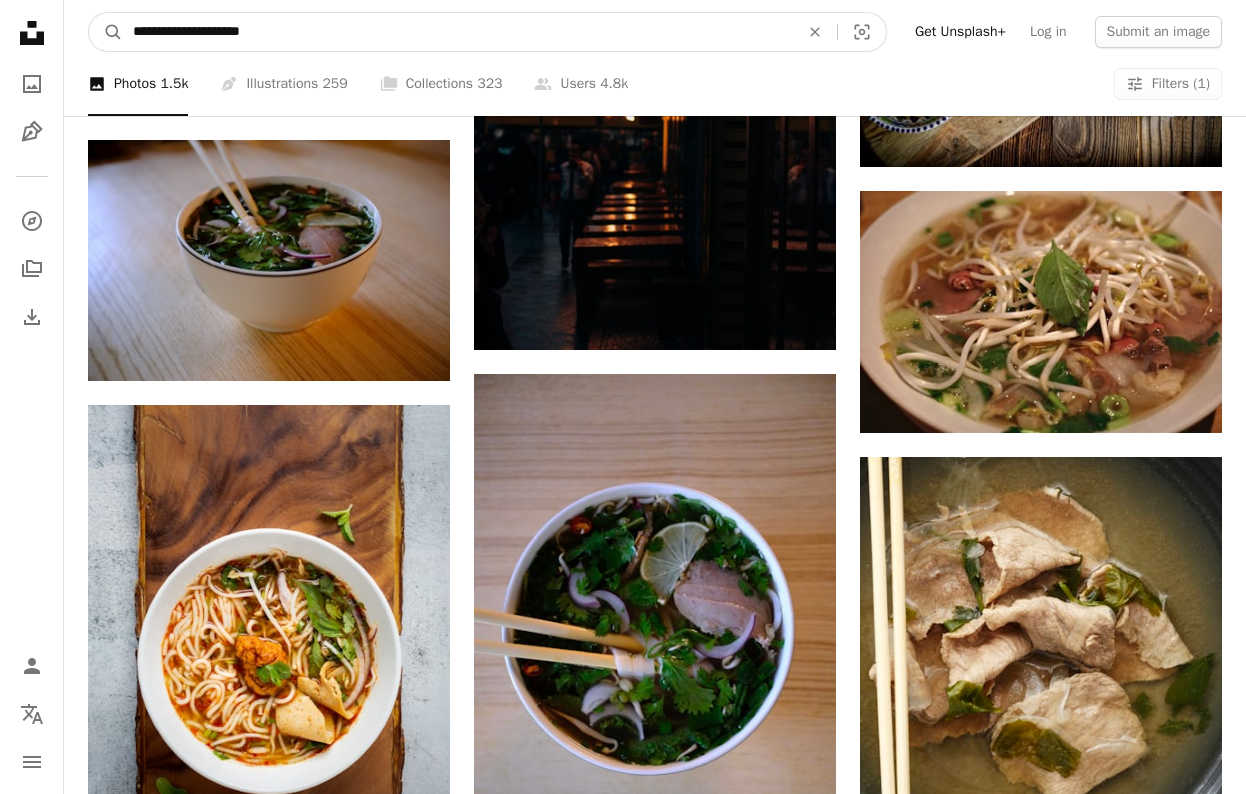 type on "**********" 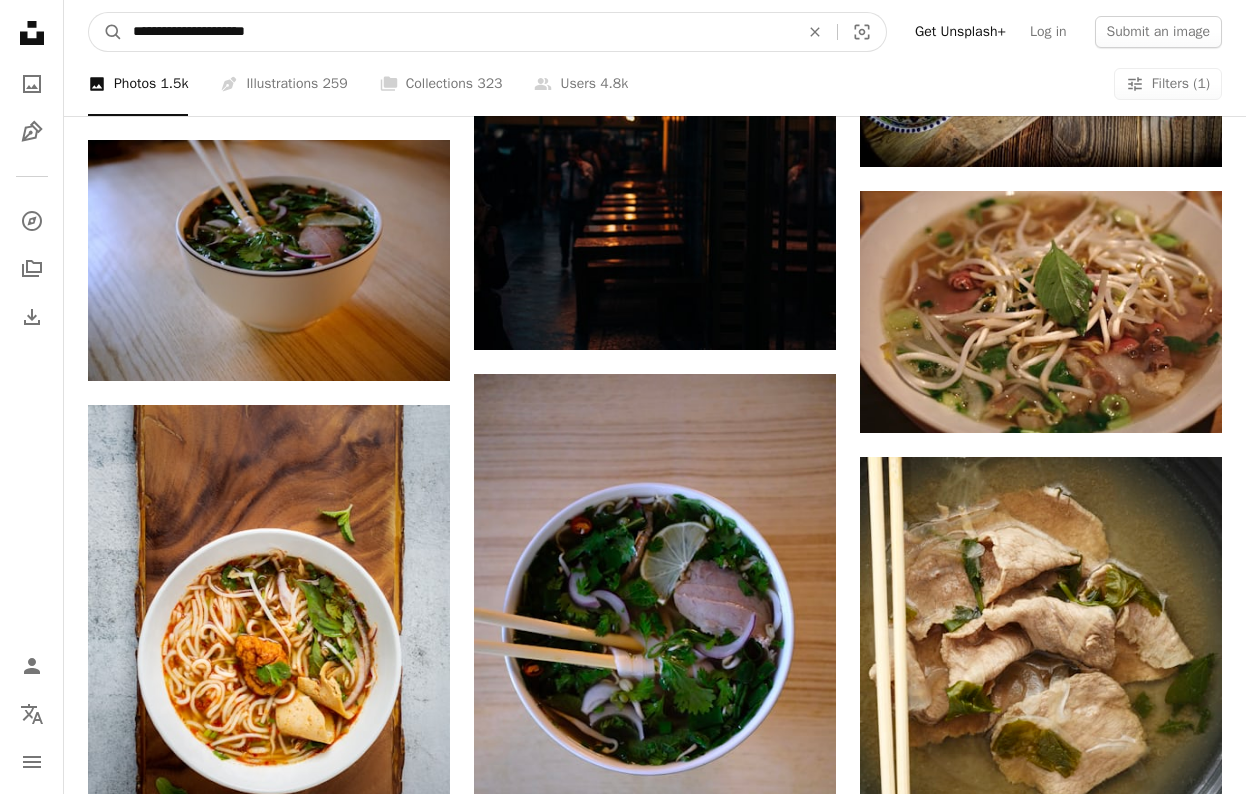 click on "A magnifying glass" at bounding box center (106, 32) 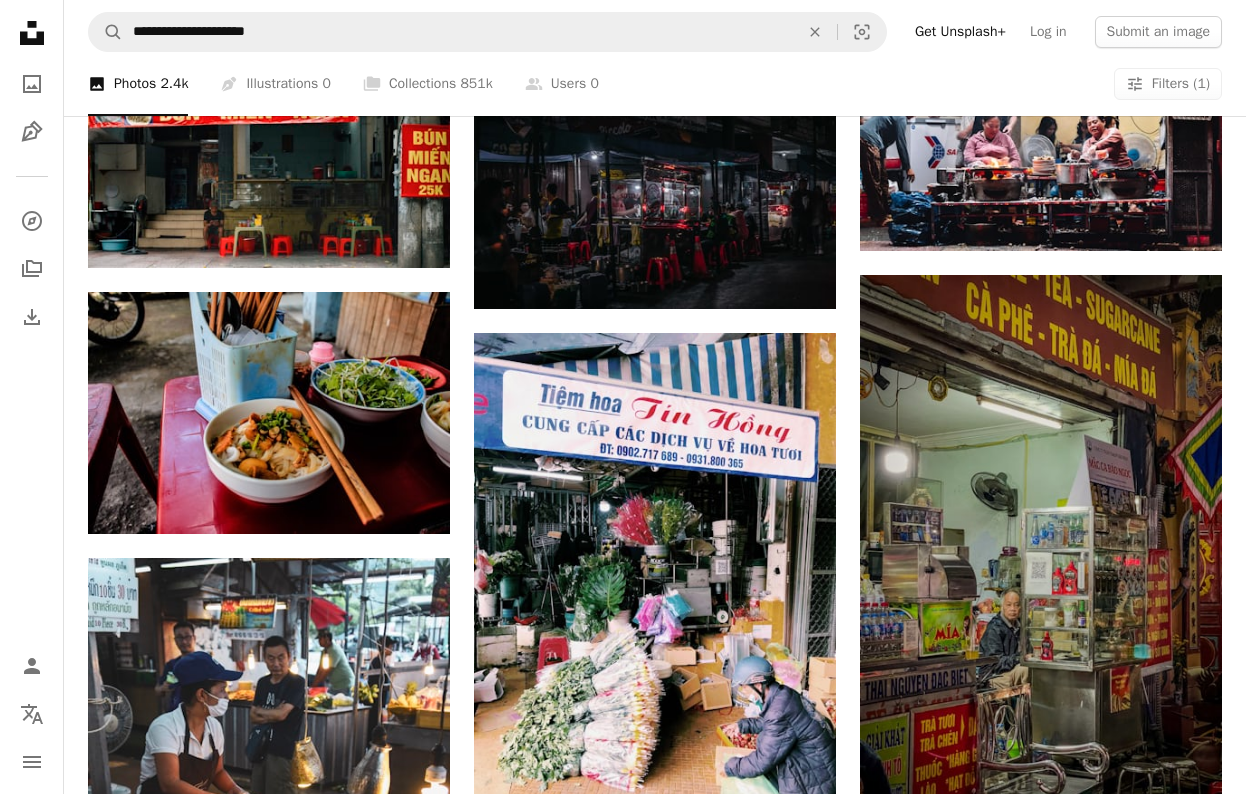 scroll, scrollTop: 1958, scrollLeft: 0, axis: vertical 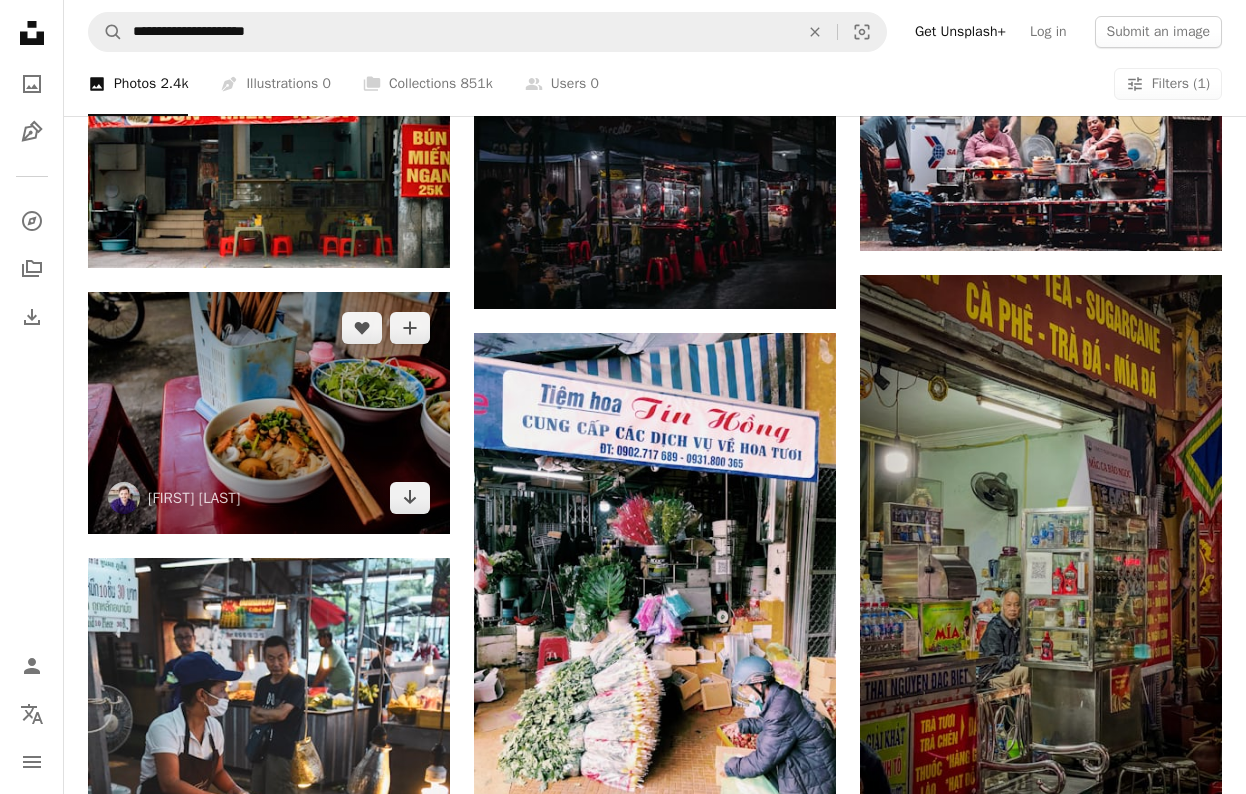 click at bounding box center (269, 413) 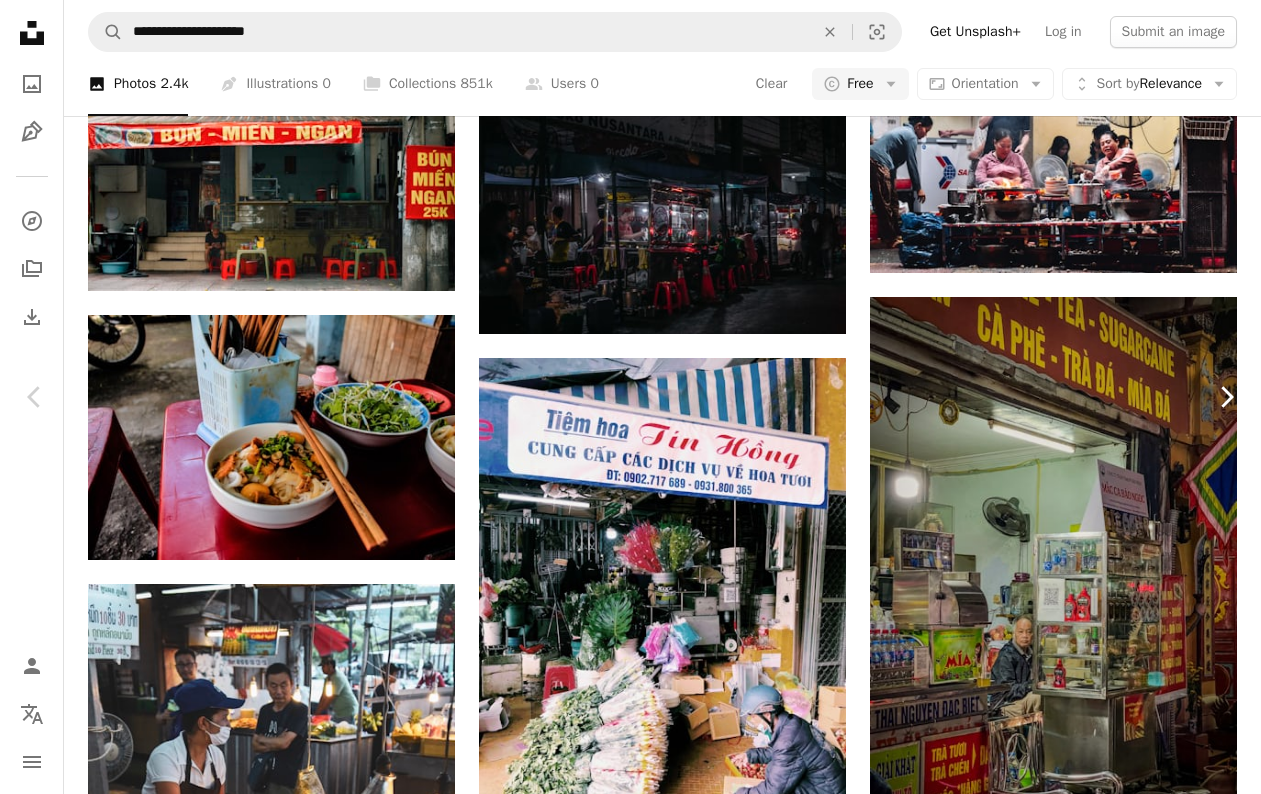 click on "Chevron right" at bounding box center (1226, 397) 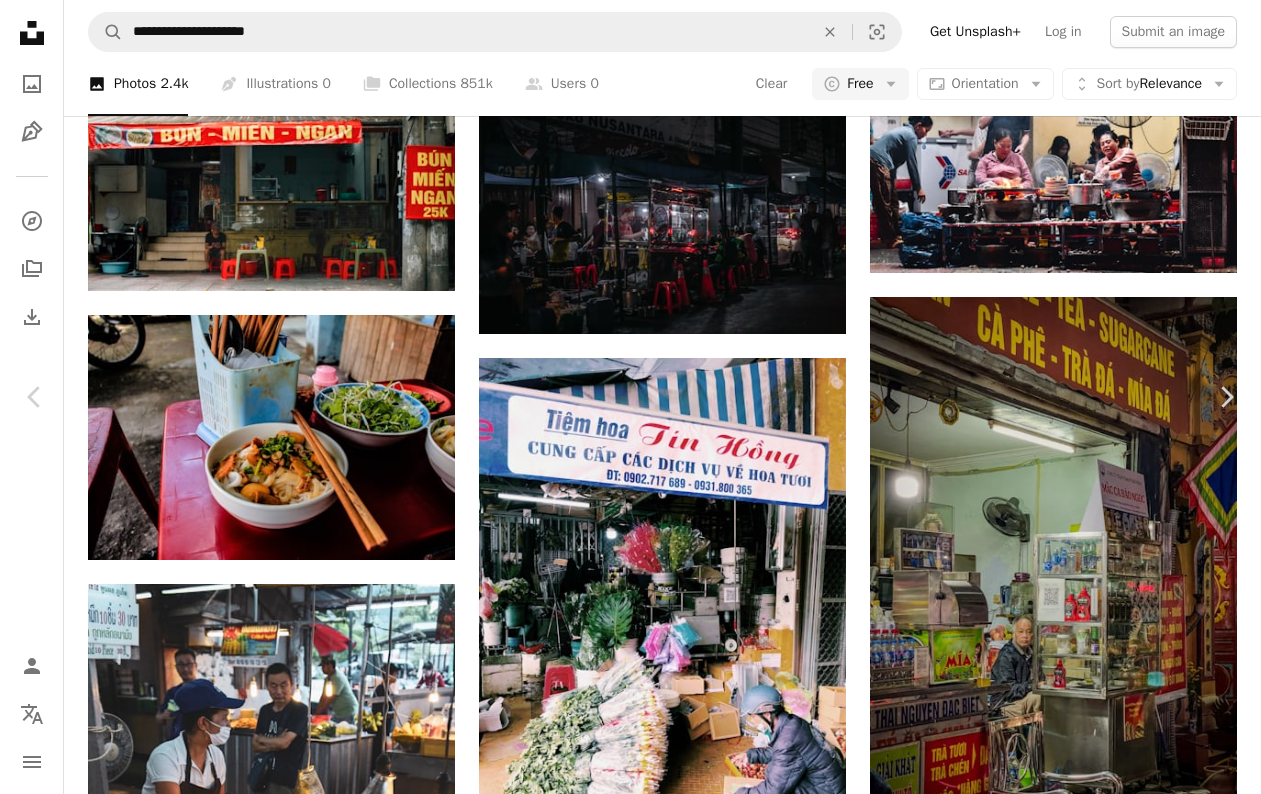 click on "An X shape Chevron left Chevron right [FIRST] [LAST] Available for hire A checkmark inside of a circle A heart A plus sign Download free Chevron down Zoom in Views 7,145 Downloads 45 A forward-right arrow Share Info icon Info More Actions Calendar outlined Published on February 8, 2023 Camera SONY, ILCE-7M3 Safety Free to use under the Unsplash License food woman face female adult cooking bbq head grilling Backgrounds Browse premium related images on iStock | Save 20% with code UNSPLASH20 View more on iStock ↗ Related images A heart A plus sign [FIRST] [LAST] Available for hire A checkmark inside of a circle Arrow pointing down A heart A plus sign [FIRST] [LAST] Arrow pointing down A heart A plus sign [FIRST] [LAST] Arrow pointing down Plus sign for Unsplash+ A heart A plus sign Getty Images For Unsplash+ A lock Download A heart A plus sign [FIRST] [LAST] Available for hire A checkmark inside of a circle Arrow pointing down A heart A plus sign [FIRST] [LAST]" at bounding box center (630, 5686) 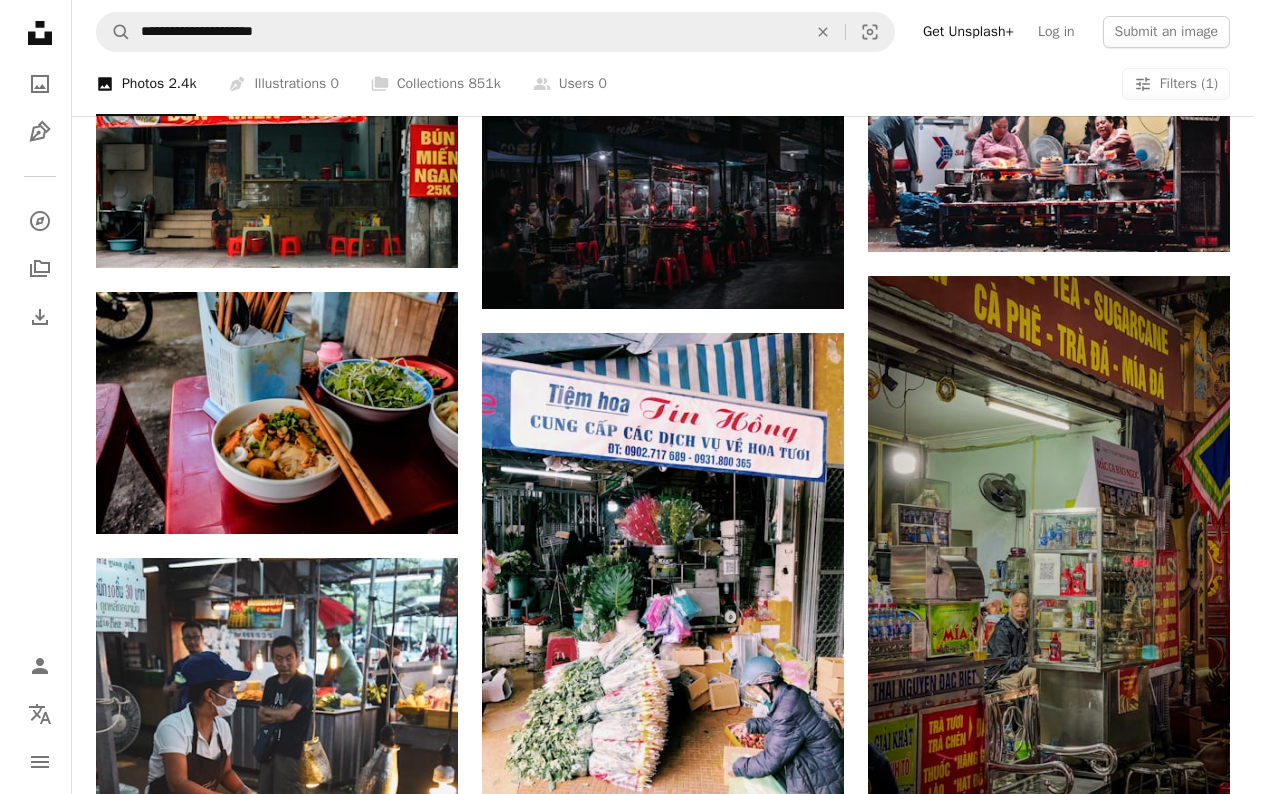 scroll, scrollTop: 0, scrollLeft: 0, axis: both 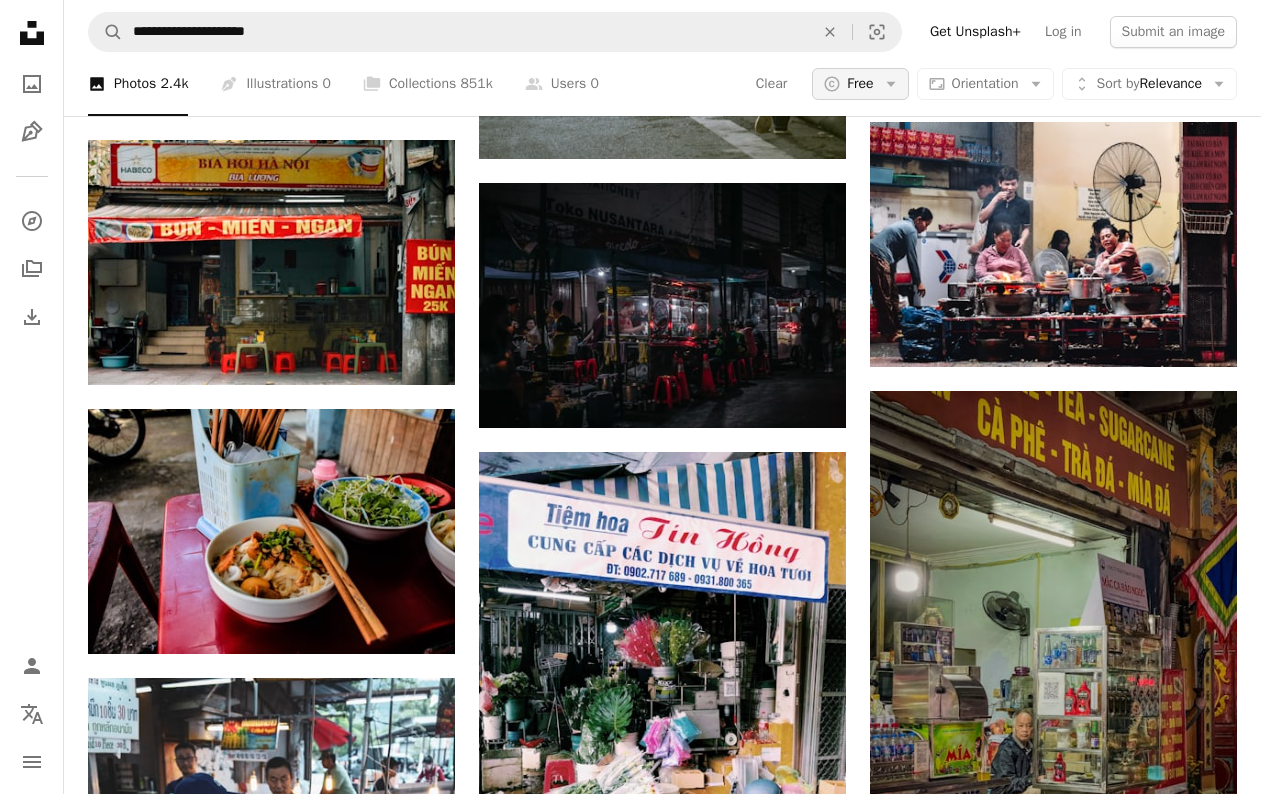click on "Arrow down" 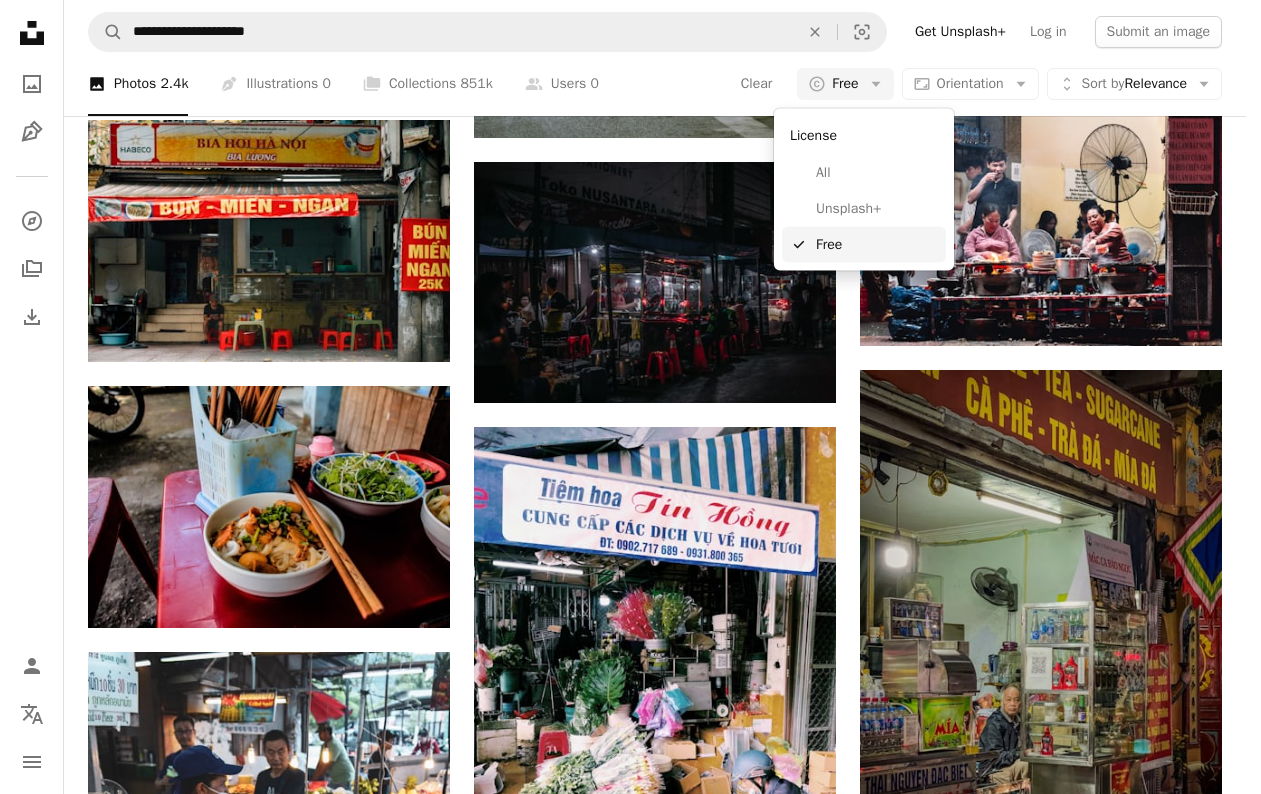click on "Free" at bounding box center [877, 244] 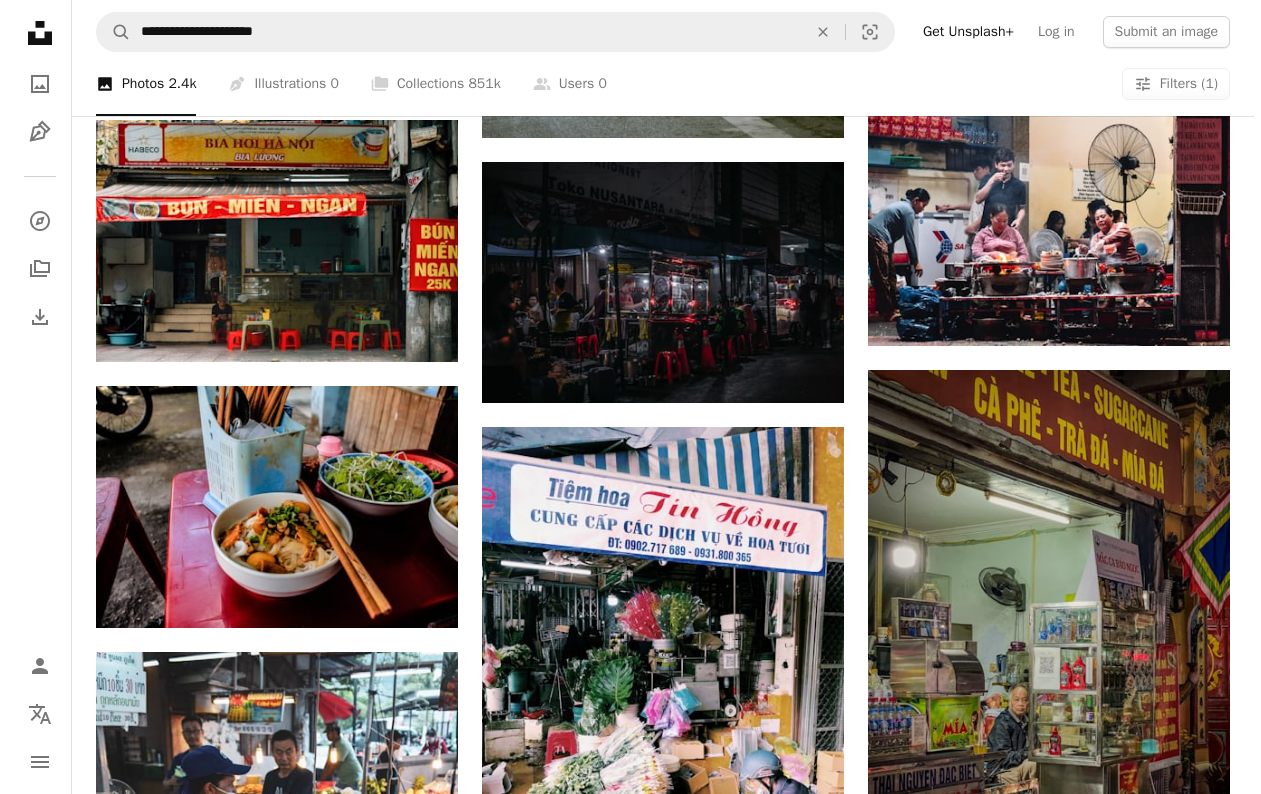 scroll, scrollTop: 3941, scrollLeft: 0, axis: vertical 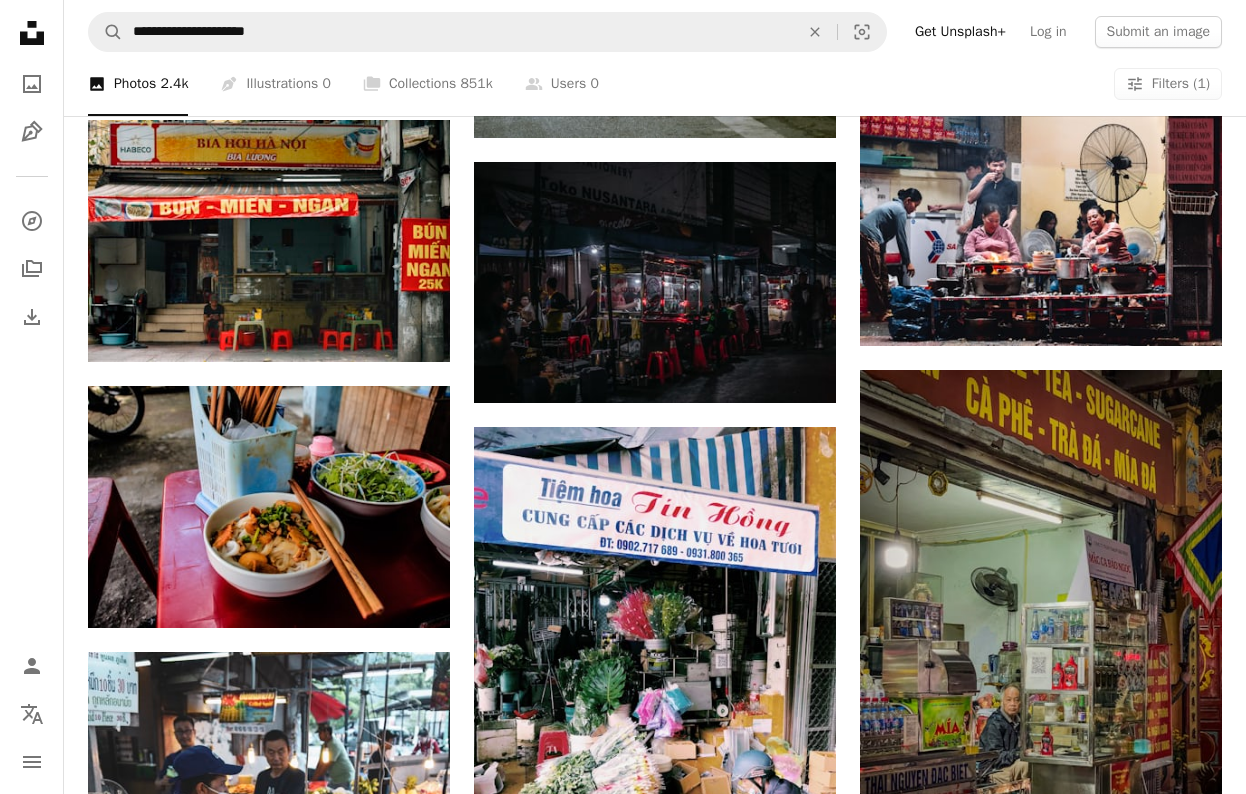 click at bounding box center (1041, 2504) 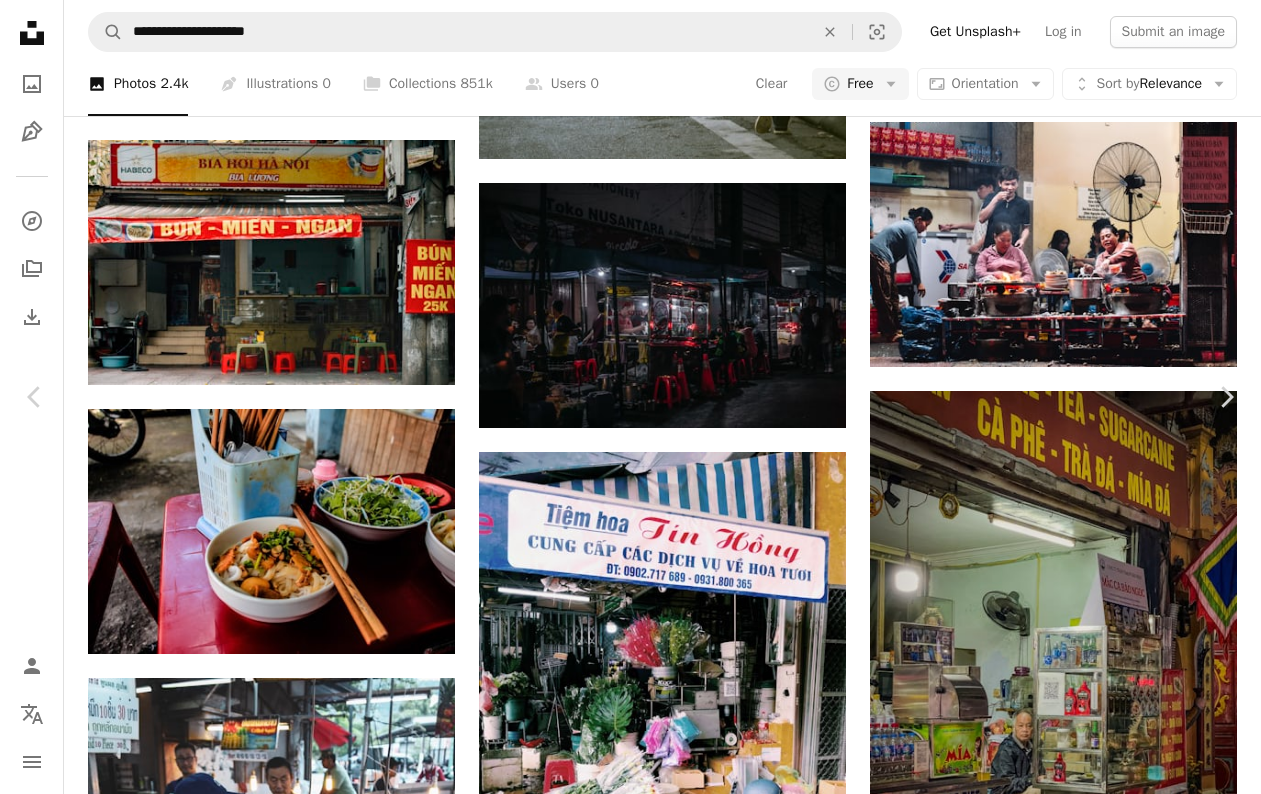 scroll, scrollTop: 2500, scrollLeft: 0, axis: vertical 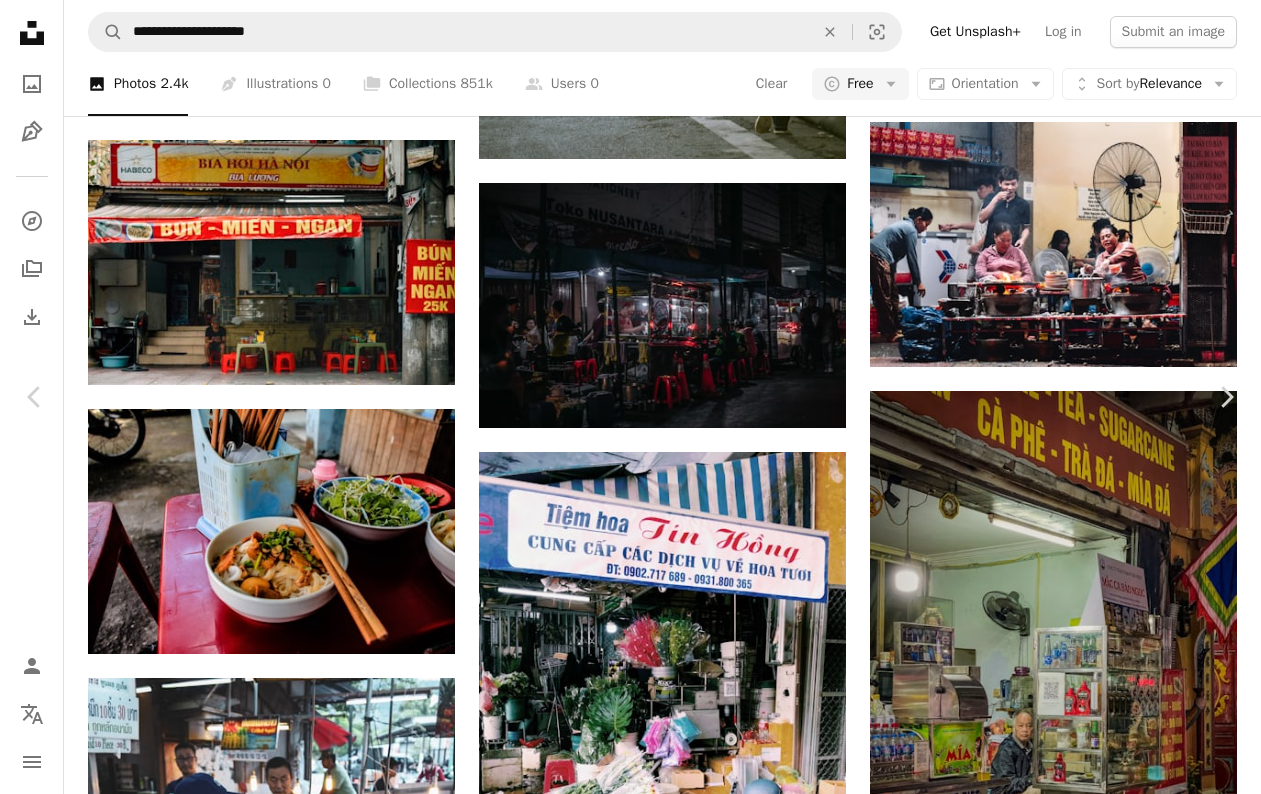 click on "An X shape Chevron left Chevron right [FIRST] [LAST] [USERNAME] A heart A plus sign Download free Chevron down Zoom in Views 1,392,280 Downloads 7,945 Featured in Food Drink A forward-right arrow Share Info icon Info More Actions On a trip to [CITY], we stopped by a street vendor for some breakfast. It was my first time eating small bird eggs along with my noodles. It was the start to a really wonderful day! A map marker [CITY], [COUNTRY] Calendar outlined Published on [DATE] Camera Canon, EOS REBEL T4i Safety Free to use under the Unsplash License food table vietnam vegetables chair breakfast vegetable eggs noodles wheel bowl street food spice noodle veggies vietnamese food chopsticks danang chopstick da nang vietnam Free stock photos Browse premium related images on iStock | Save 20% with code UNSPLASH20 View more on iStock ↗ Related images A heart A plus sign [FIRST] [LAST] Available for hire A checkmark inside of a circle Arrow pointing down A heart A plus sign [FIRST] [LAST] A heart For" at bounding box center (630, 5780) 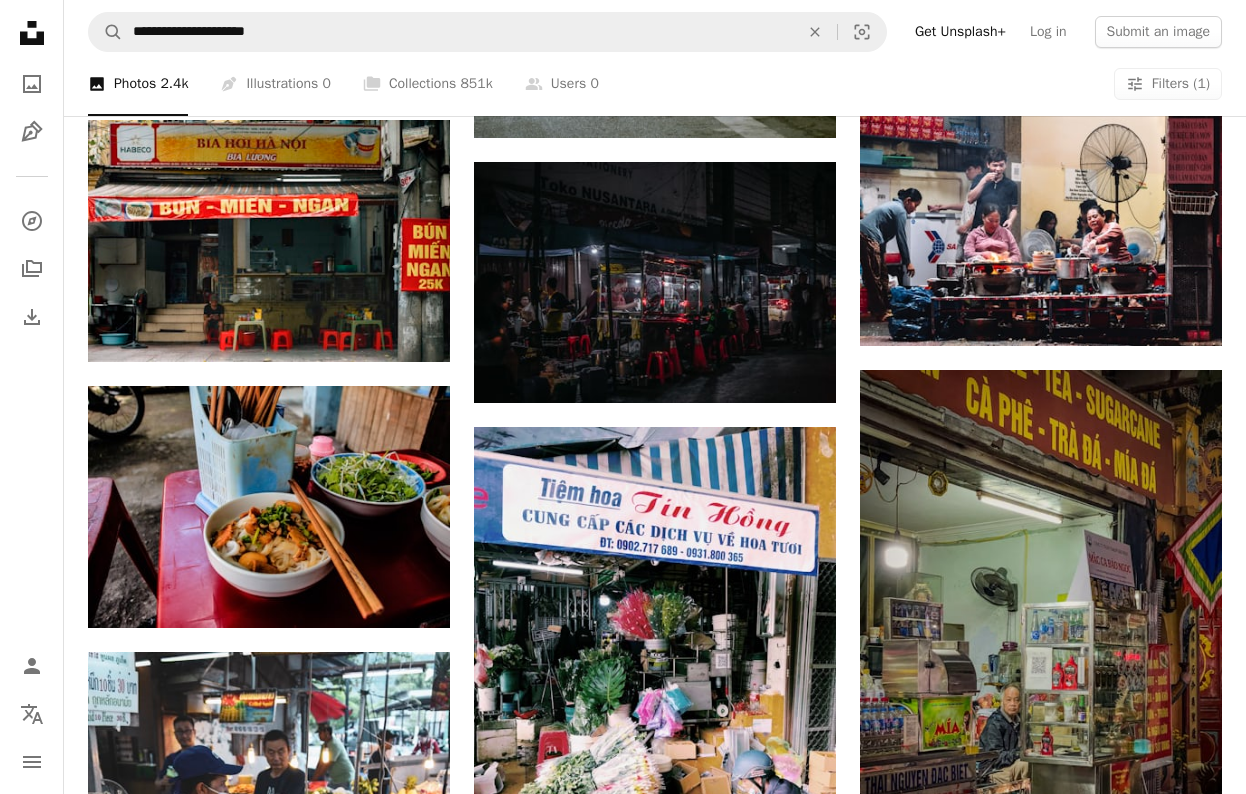 scroll, scrollTop: 4409, scrollLeft: 0, axis: vertical 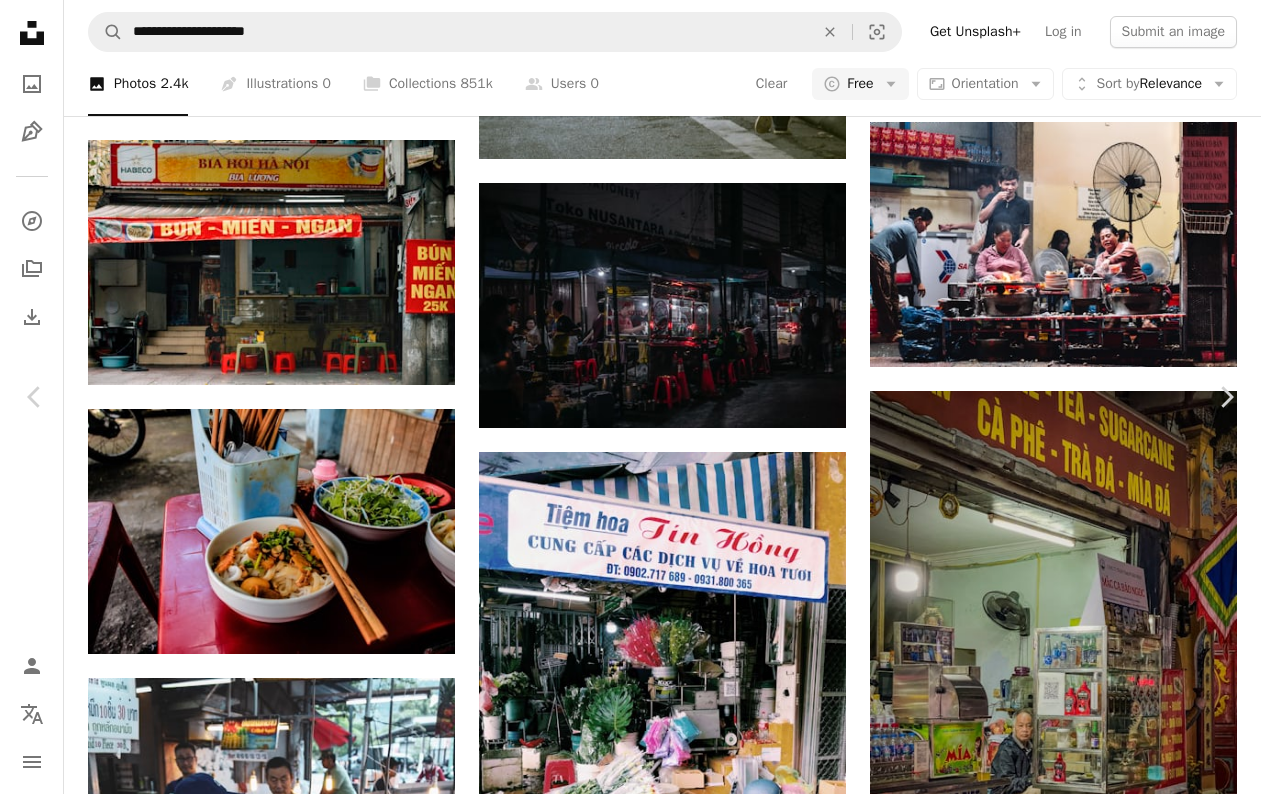 click on "An X shape Chevron left Chevron right [FIRST] [LAST] Available for hire A checkmark inside of a circle A heart A plus sign Download free Chevron down Zoom in Views 7,359 Downloads 78 A forward-right arrow Share Info icon Info More Actions Calendar outlined Published on February 23, 2024 Camera Canon, EOS 700D Safety Free to use under the Unsplash License hochiminh city city man human road face adult street urban male vehicle motorcycle retro lifestyle bag outdoors machine town wheel head Backgrounds Browse premium related images on iStock | Save 20% with code UNSPLASH20 View more on iStock ↗ Related images A heart A plus sign [FIRST] [LAST] Available for hire A checkmark inside of a circle Arrow pointing down A heart A plus sign [FIRST] [LAST] Arrow pointing down A heart A plus sign [FIRST] [LAST] Available for hire A checkmark inside of a circle Arrow pointing down A heart A plus sign [FIRST] [LAST] Arrow pointing down A heart A plus sign [FIRST] [LAST] Arrow pointing down" at bounding box center (630, 5780) 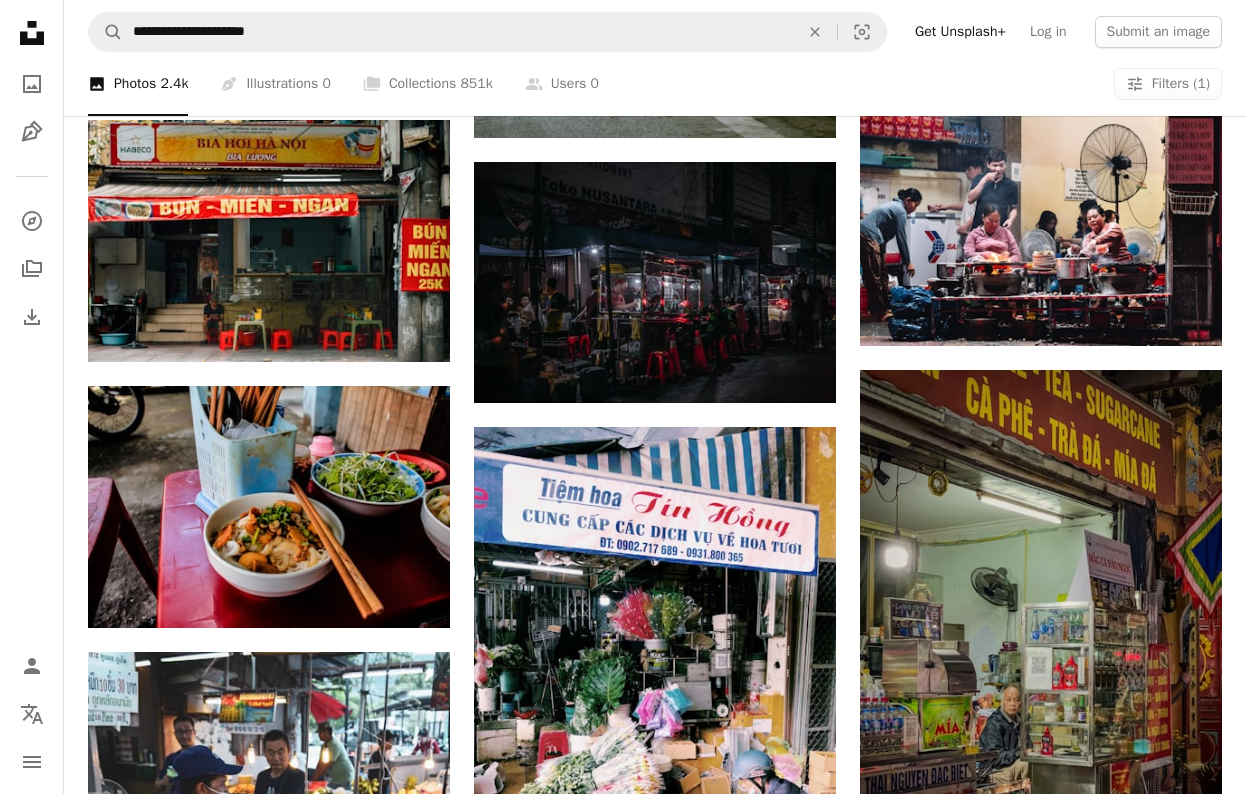 scroll, scrollTop: 6102, scrollLeft: 0, axis: vertical 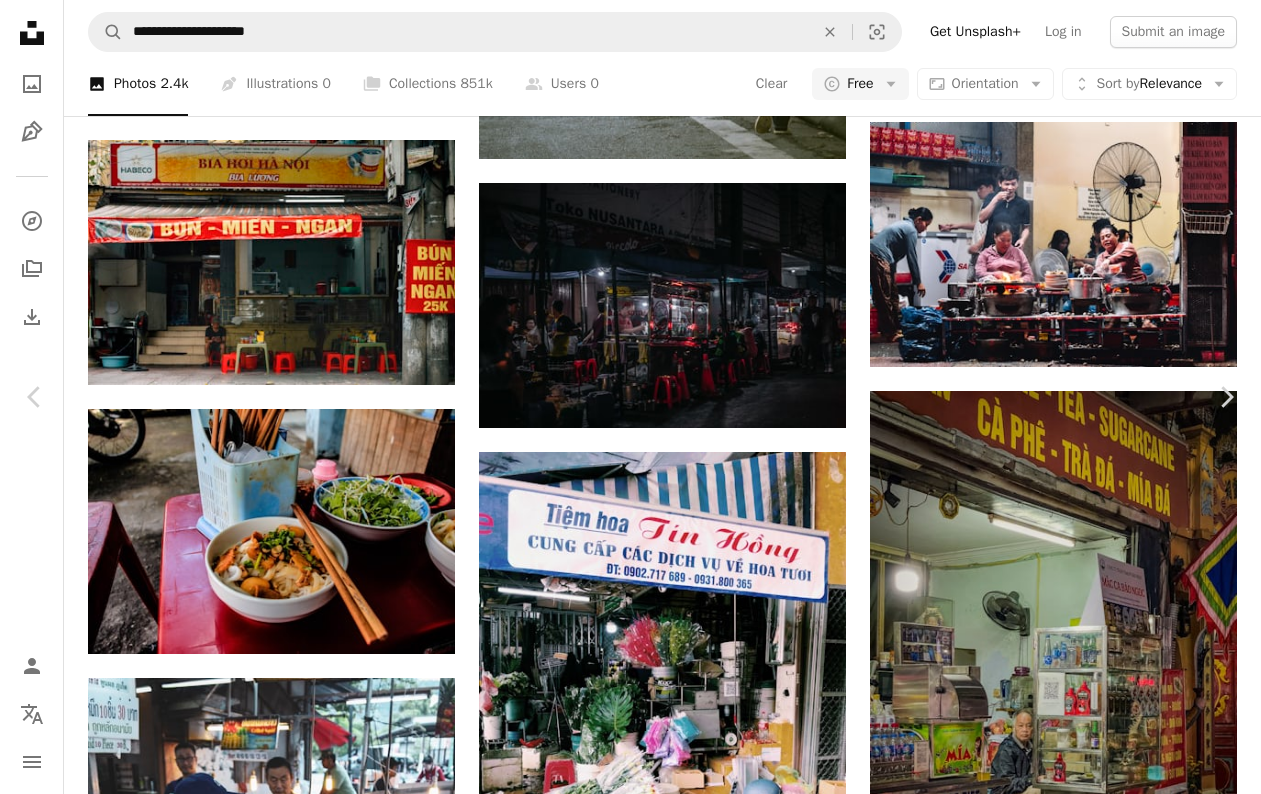 click on "An X shape Chevron left Chevron right [FIRST] [LAST] Available for hire A checkmark inside of a circle A heart A plus sign Download free Chevron down Zoom in Views 13,238 Downloads 200 A forward-right arrow Share Info icon Info More Actions Fish Noddle of western Vietnam Calendar outlined Published on [DATE] Camera SONY, ILCE-6300 Safety Free to use under the Unsplash License noddles food furniture table boy male child meal soup dining table plate dish bowl food presentation noodle soup Free stock photos Browse premium related images on iStock | Save 20% with code UNSPLASH20 View more on iStock ↗ Related images A heart A plus sign [FIRST] [LAST] Arrow pointing down Plus sign for Unsplash+ A heart A plus sign [BRAND] For Unsplash+ A lock Download A heart A plus sign [FIRST] [LAST] Available for hire A checkmark inside of a circle Arrow pointing down A heart A plus sign [FIRST] [LAST] Arrow pointing down A heart A plus sign [FIRST] [LAST] Arrow pointing down" at bounding box center (630, 10071) 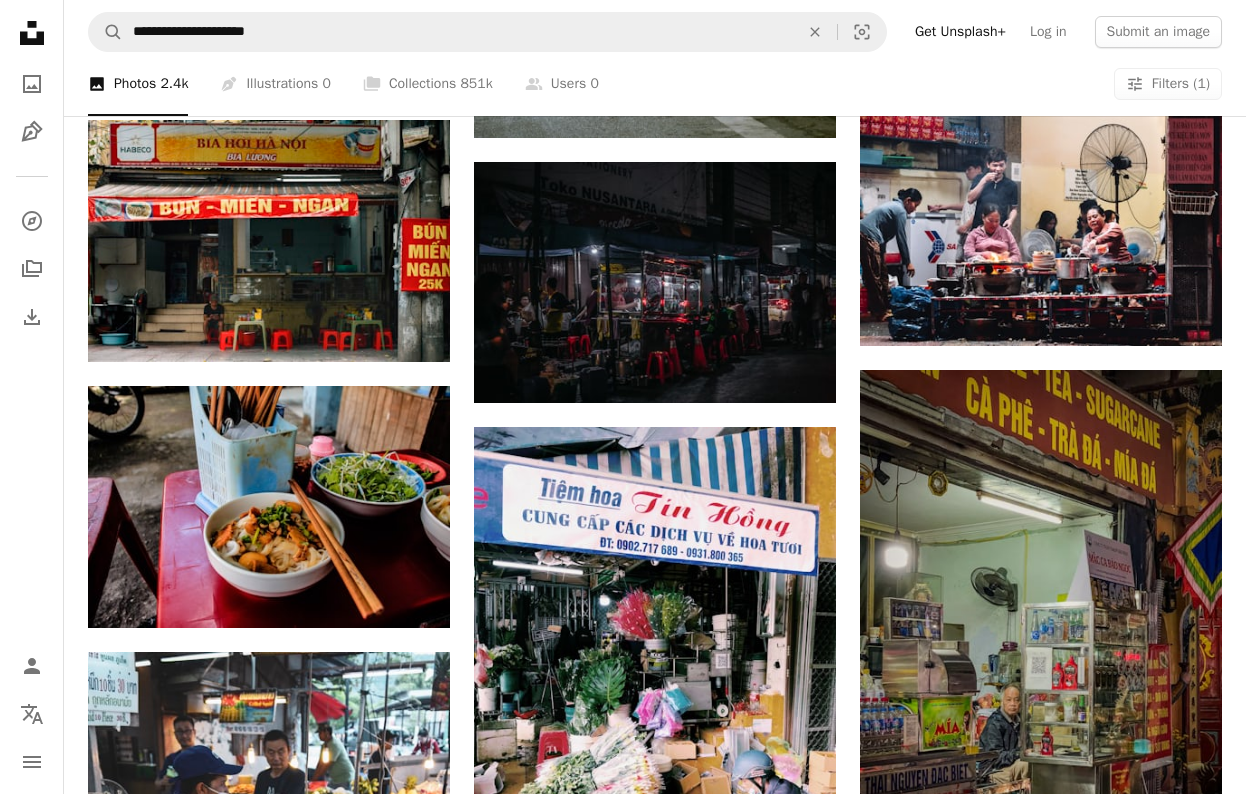 scroll, scrollTop: 18753, scrollLeft: 0, axis: vertical 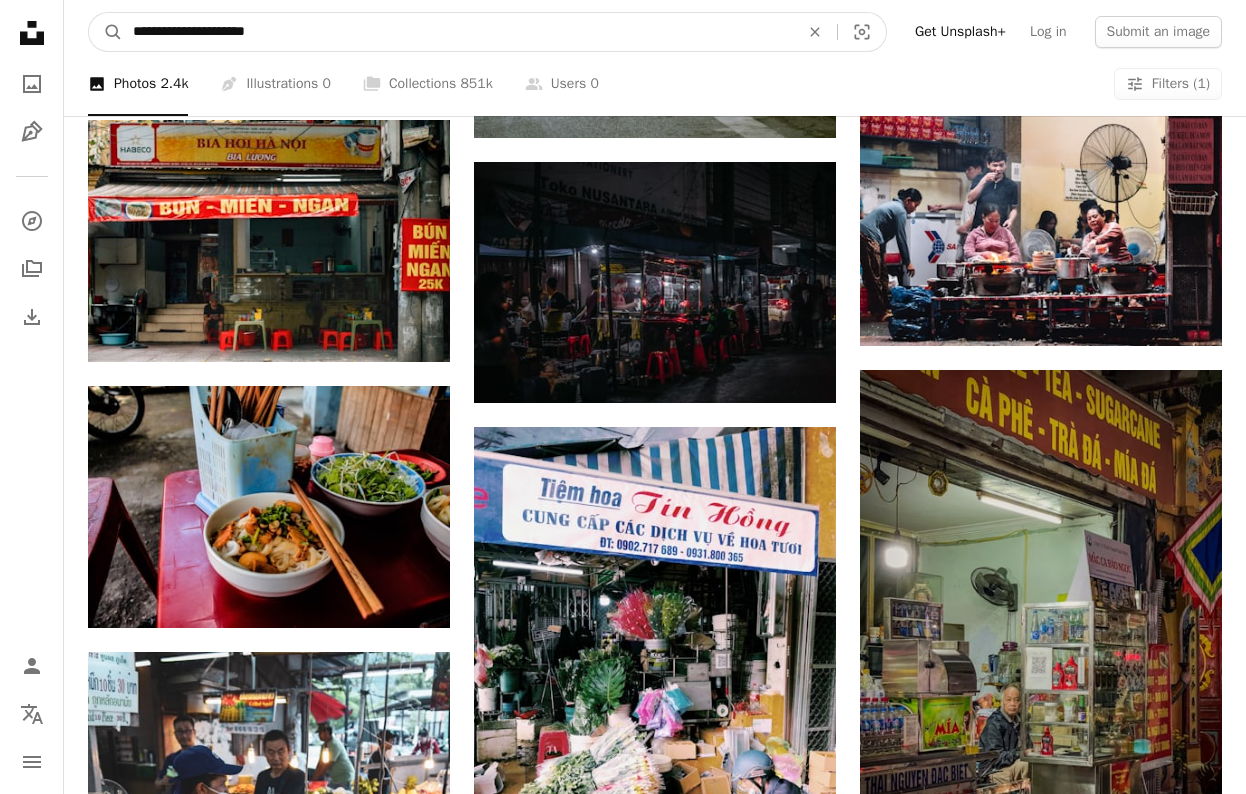drag, startPoint x: 298, startPoint y: 39, endPoint x: 217, endPoint y: 34, distance: 81.154175 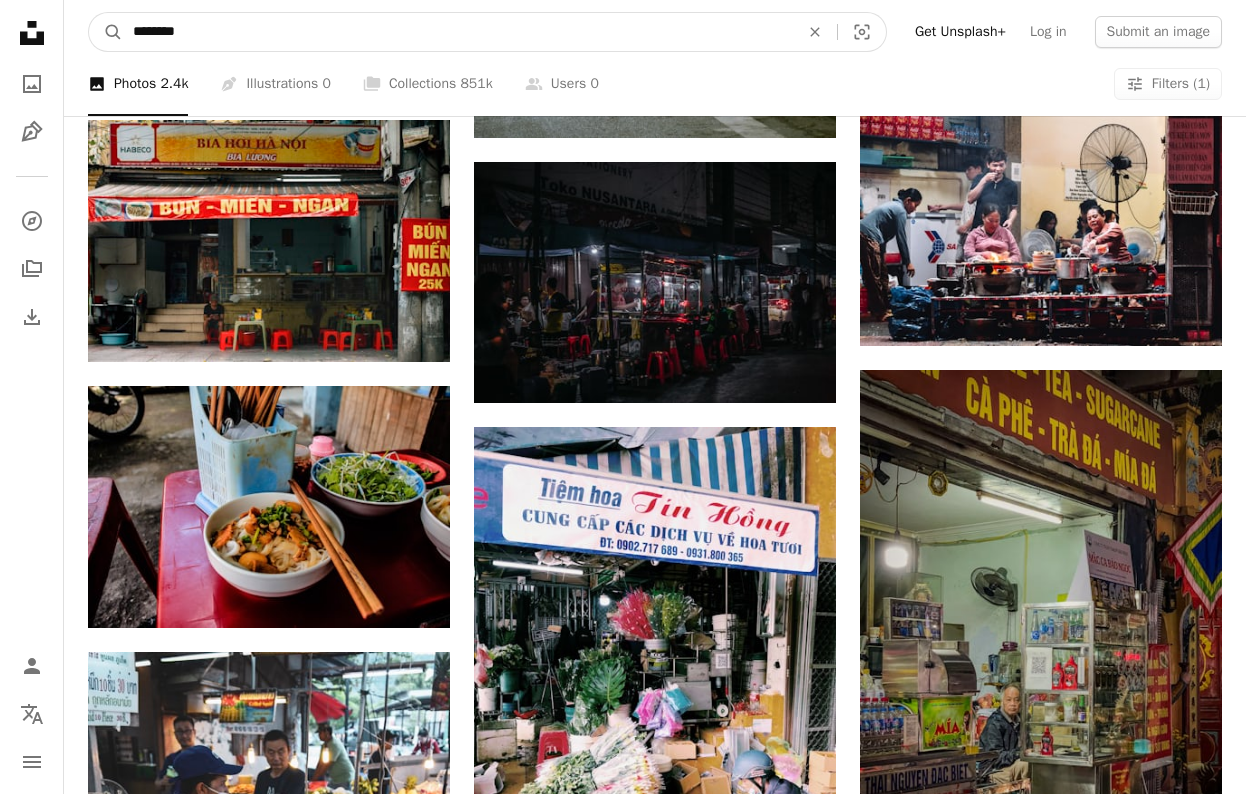 type on "*******" 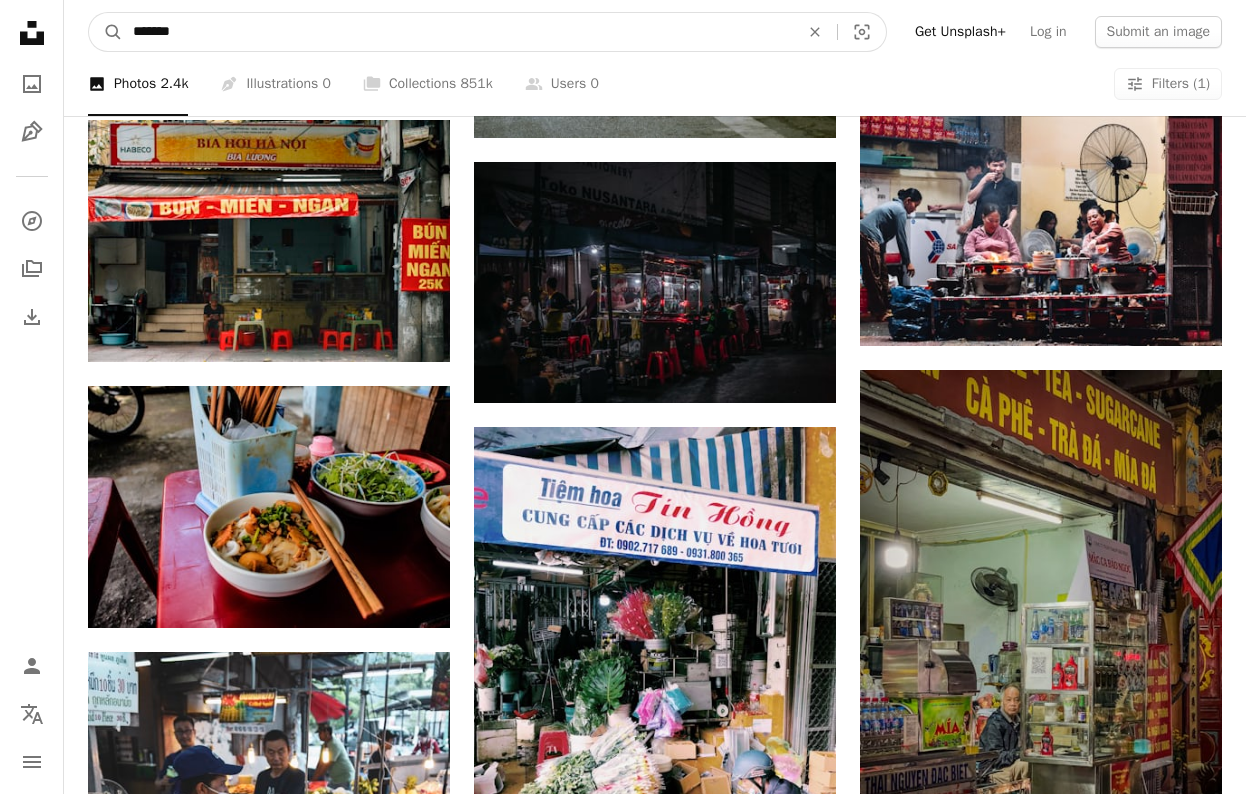 click on "A magnifying glass" at bounding box center (106, 32) 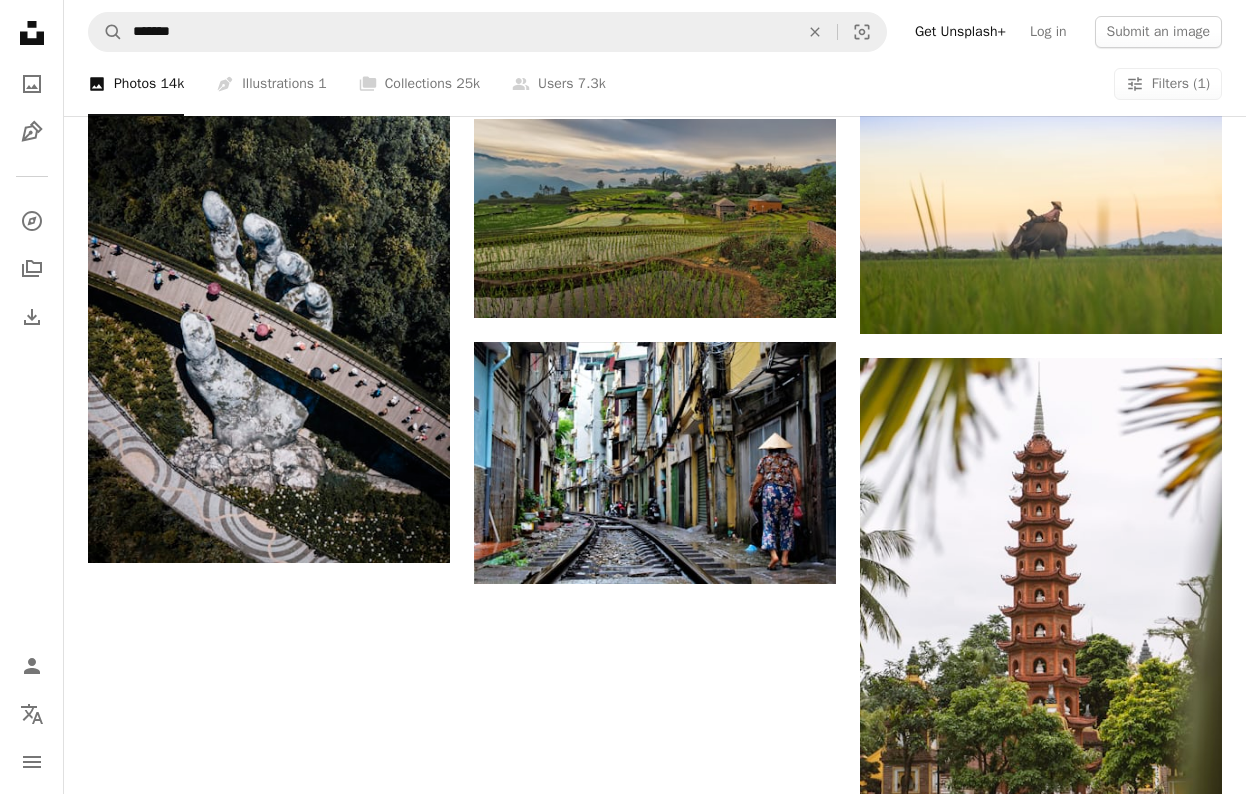 scroll, scrollTop: 2799, scrollLeft: 0, axis: vertical 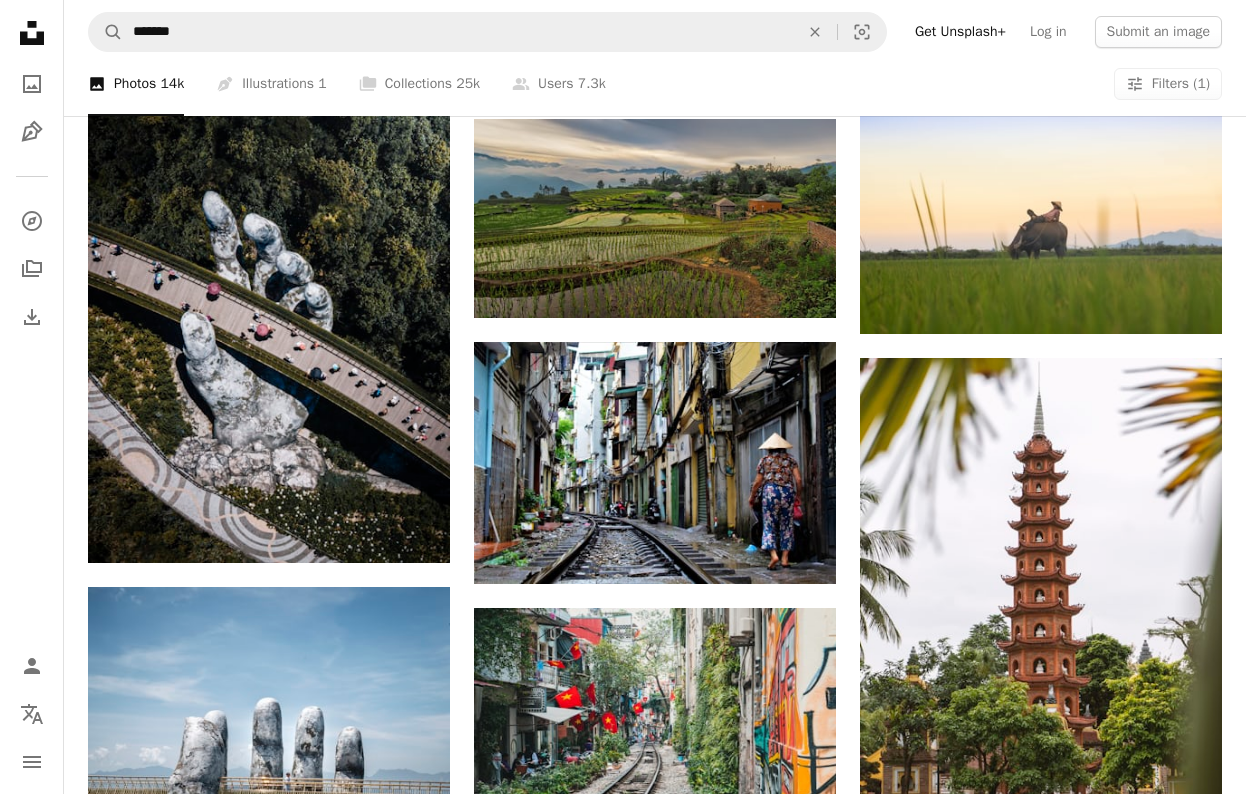 click at bounding box center (269, 2798) 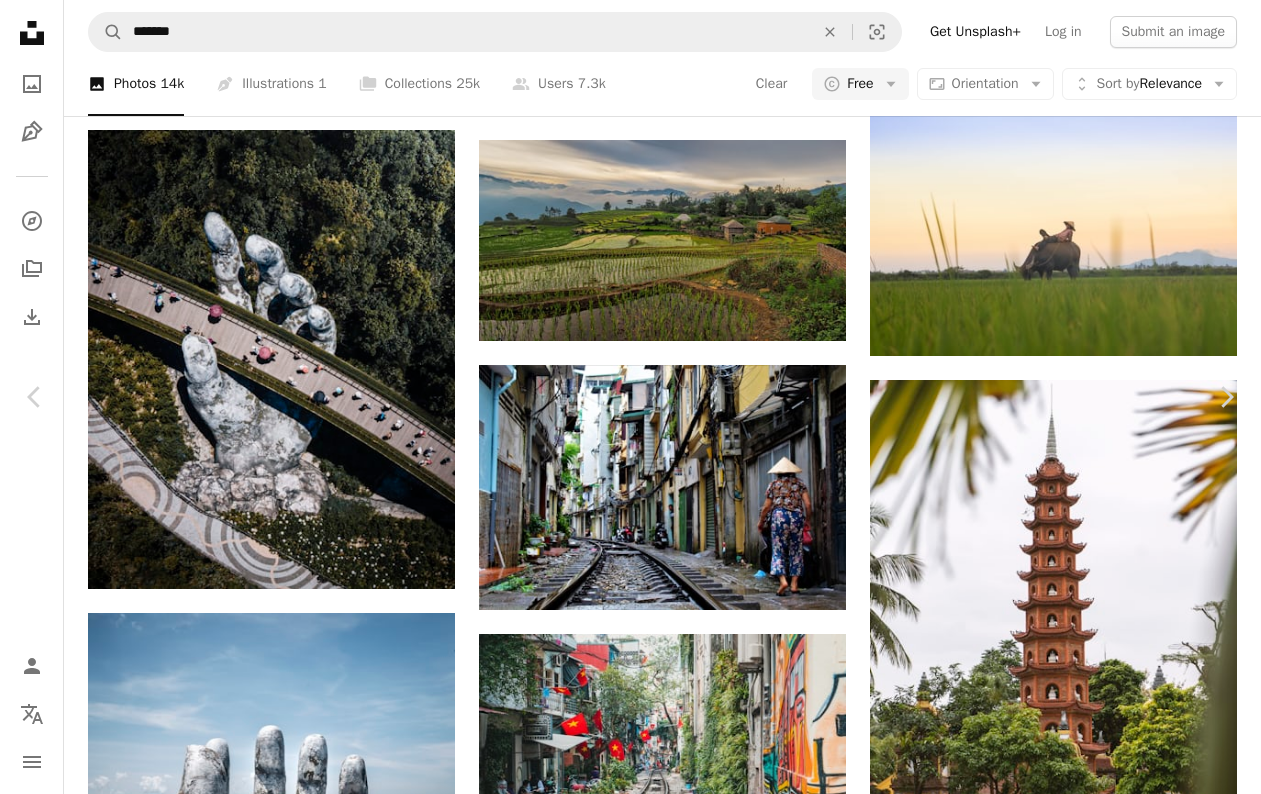 scroll, scrollTop: 0, scrollLeft: 0, axis: both 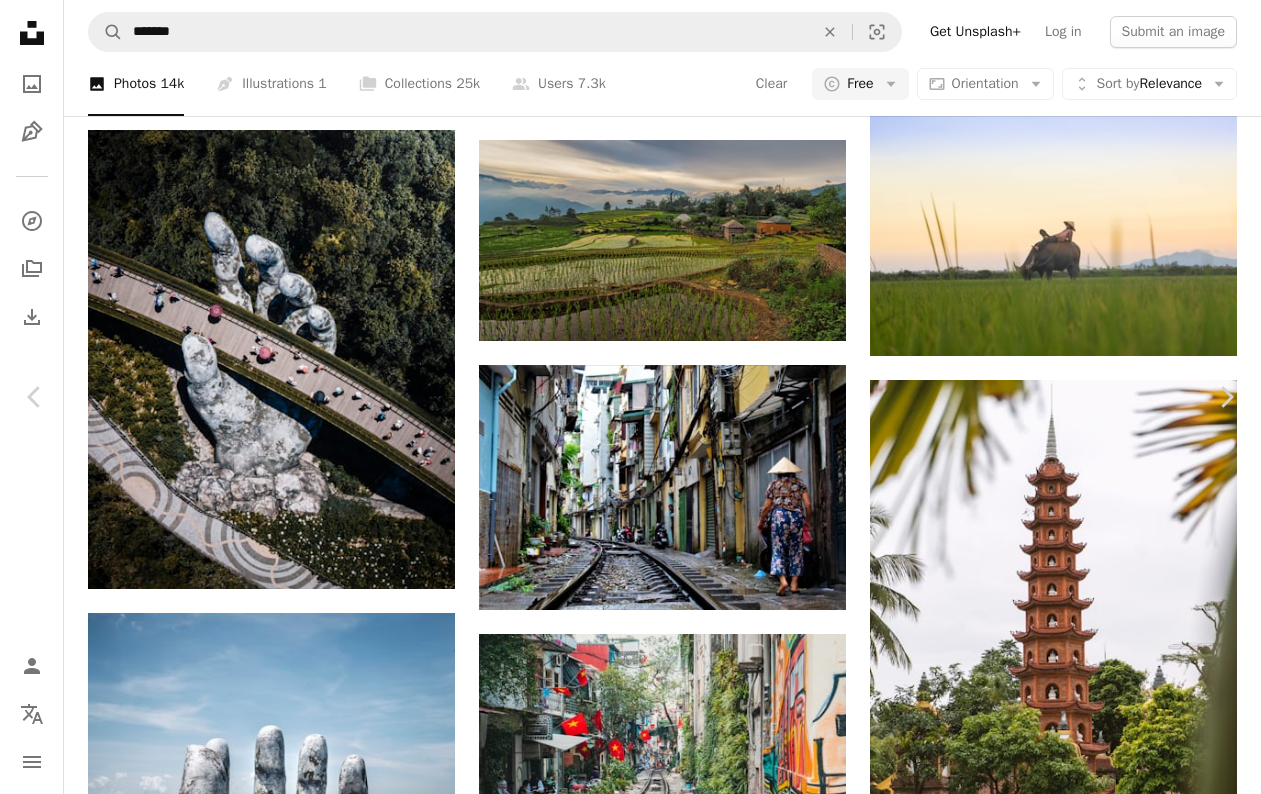 click on "An X shape Chevron left Chevron right [FIRST] [USERNAME] A heart A plus sign Download free Chevron down Zoom in Views 969,086 Downloads 9,473 A forward-right arrow Share Info icon Info More Actions A map marker [COUNTRY] Calendar outlined Published on May 29, 2018 Camera Apple, iPhone 7 Plus Safety Free to use under the Unsplash License sea outdoor green grass iphone vietnam peace boat stone hill peaceful transport local vietnamese blue transportation outdoors vessel watercraft Free stock photos Browse premium related images on iStock | Save 20% with code UNSPLASH20 View more on iStock ↗ Related images A heart A plus sign [USERNAME] Available for hire A checkmark inside of a circle Arrow pointing down Plus sign for Unsplash+ A heart A plus sign [FIRST] [LAST] For Unsplash+ A lock Download A heart A plus sign [USERNAME] ㅤ Available for hire A checkmark inside of a circle Arrow pointing down A heart A plus sign [FIRST] [LAST] Arrow pointing down A heart A plus sign [FIRST] [LAST] [FIRST] A heart A heart" at bounding box center [630, 7113] 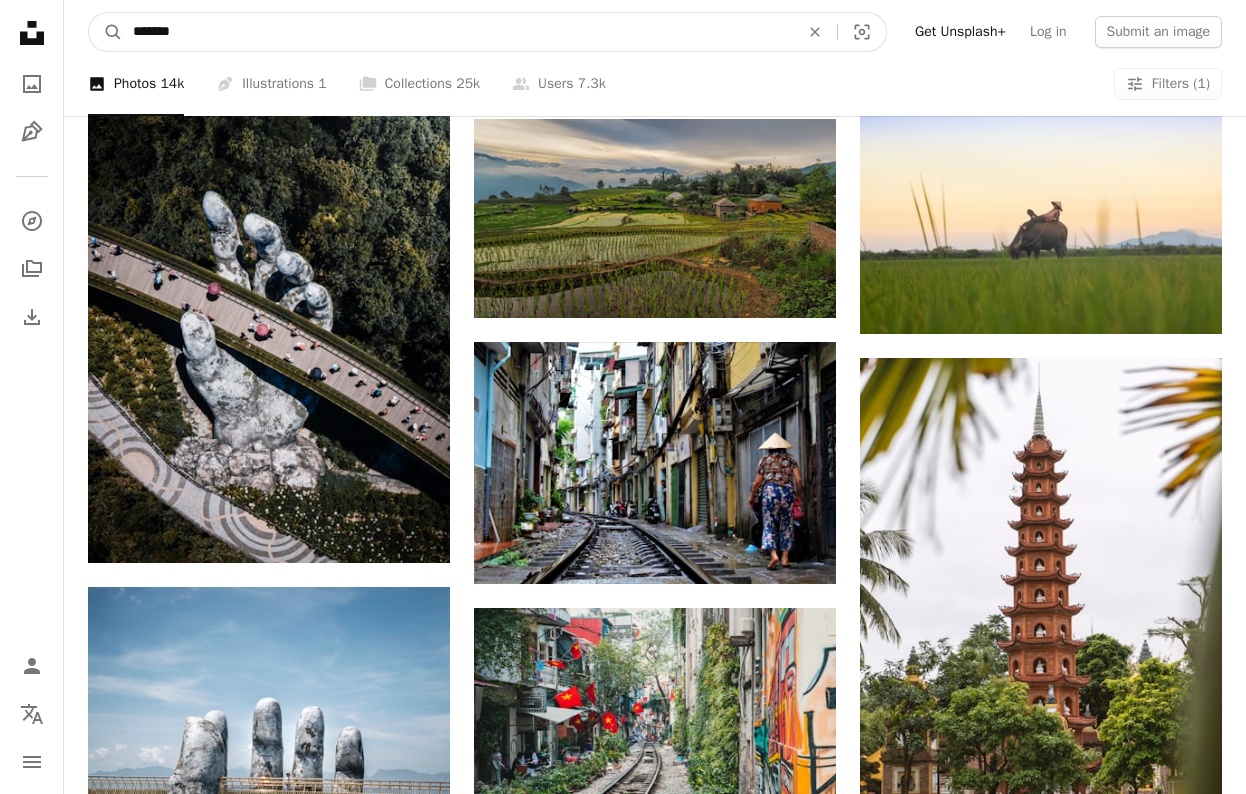 click on "*******" at bounding box center (458, 32) 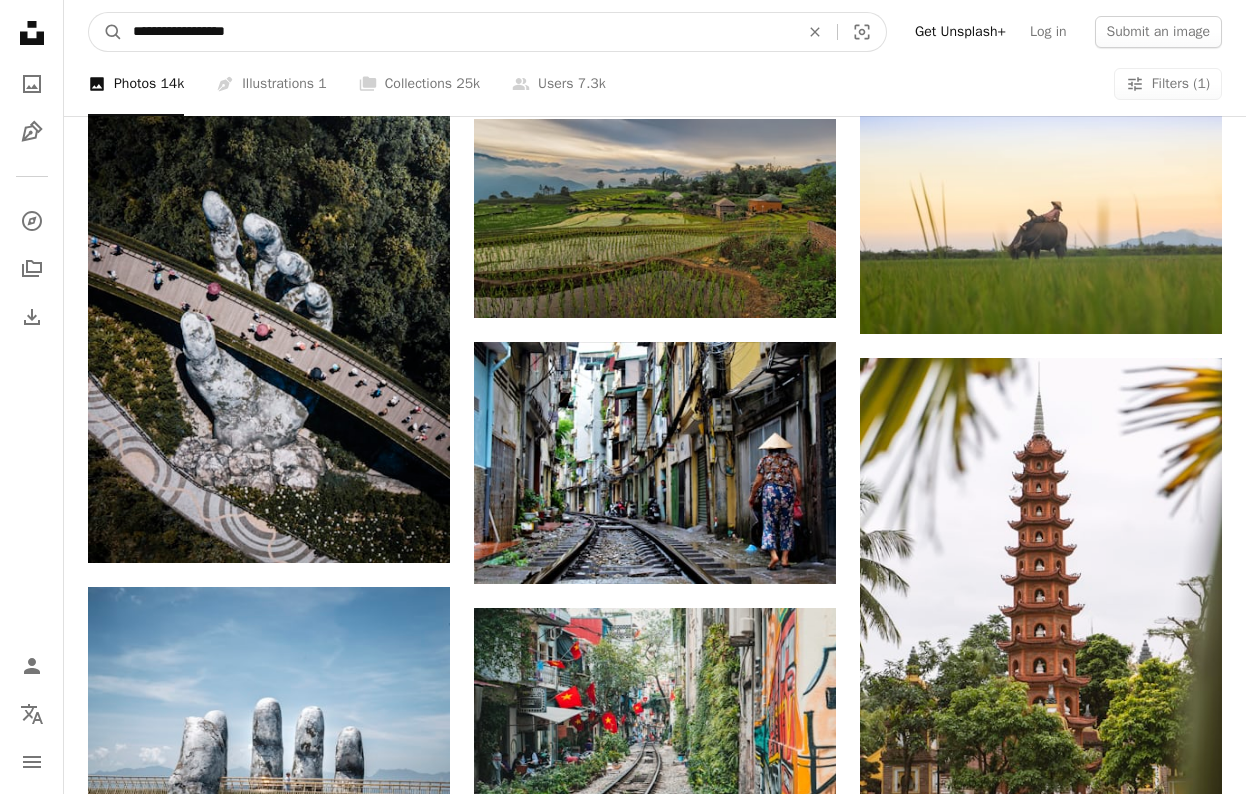 type on "**********" 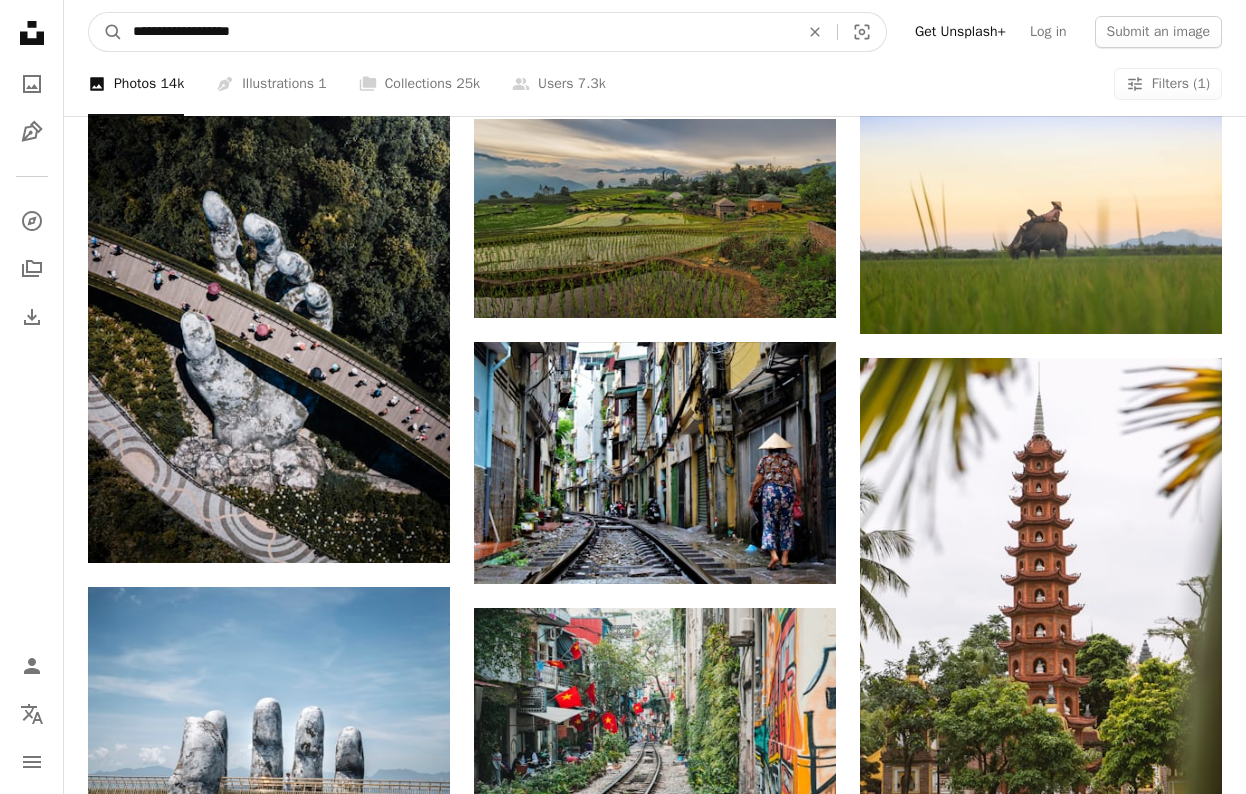 click on "A magnifying glass" at bounding box center (106, 32) 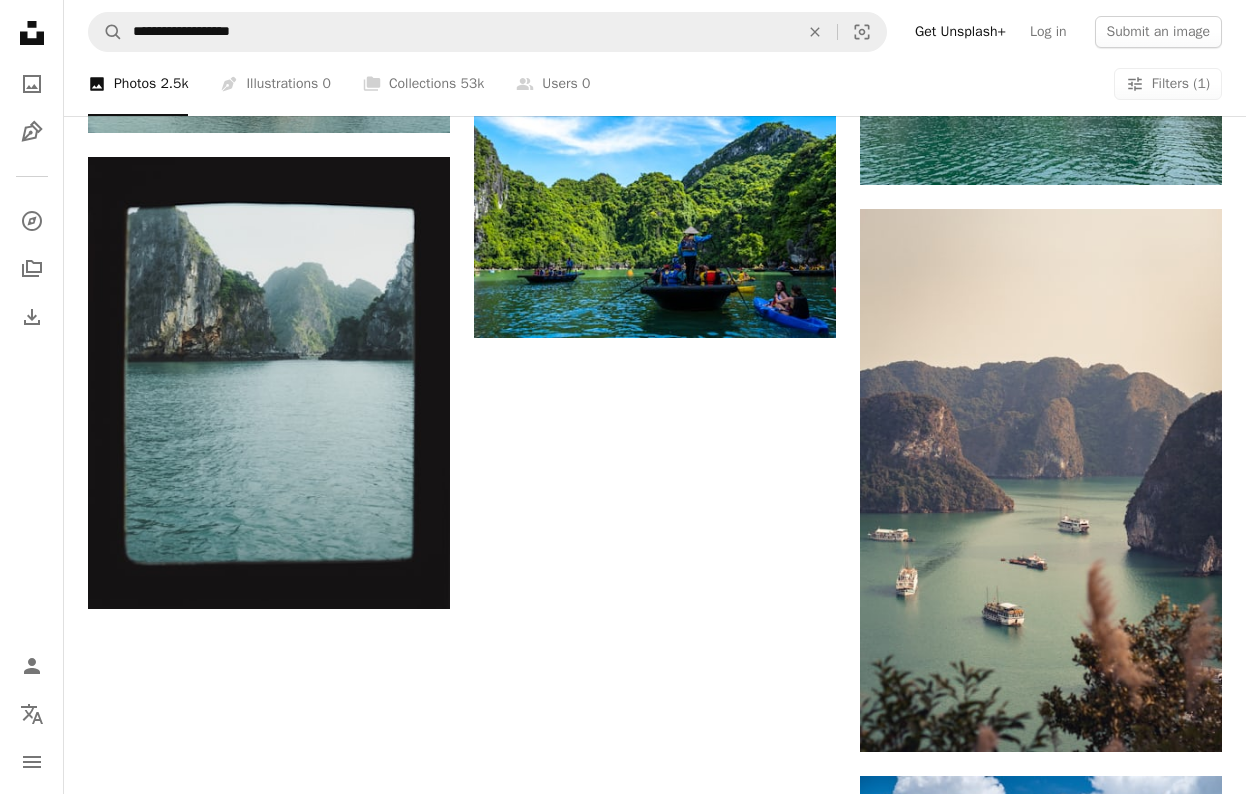 scroll, scrollTop: 0, scrollLeft: 0, axis: both 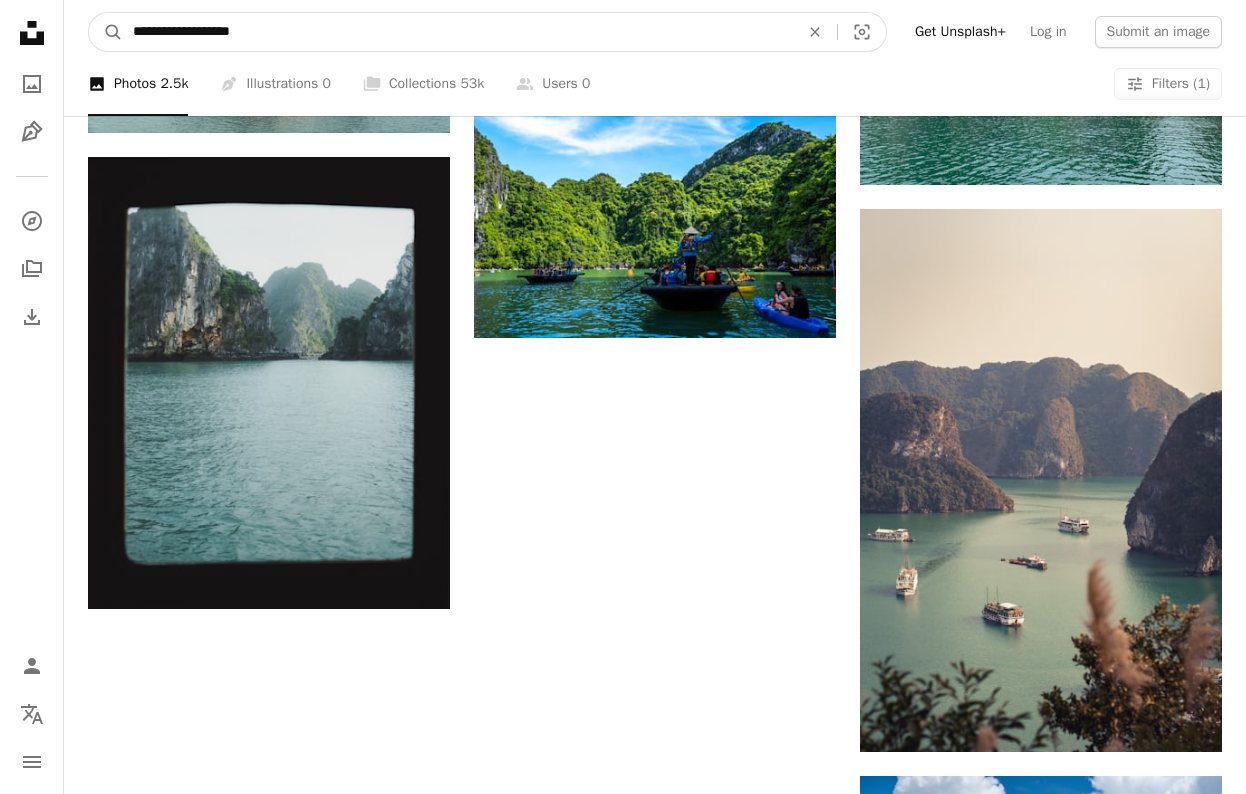 click on "**********" at bounding box center (458, 32) 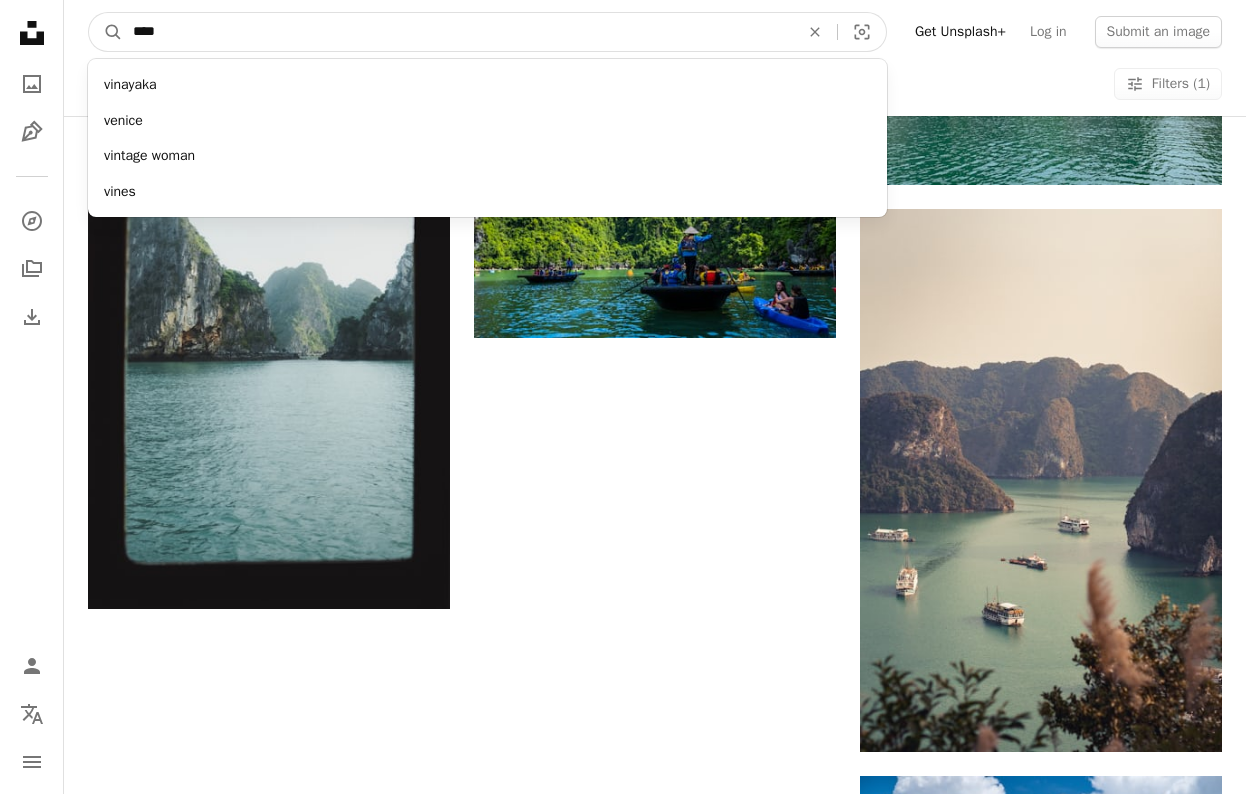 click on "****" at bounding box center (458, 32) 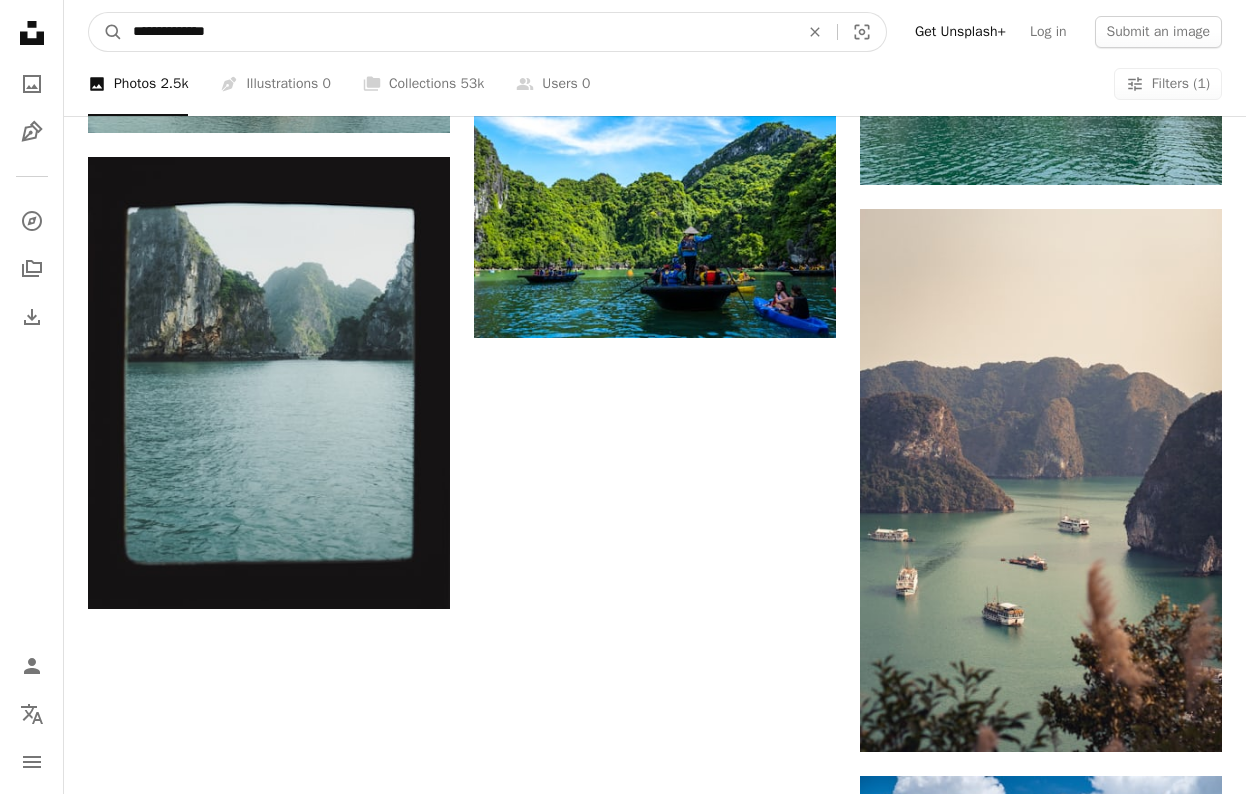 type on "**********" 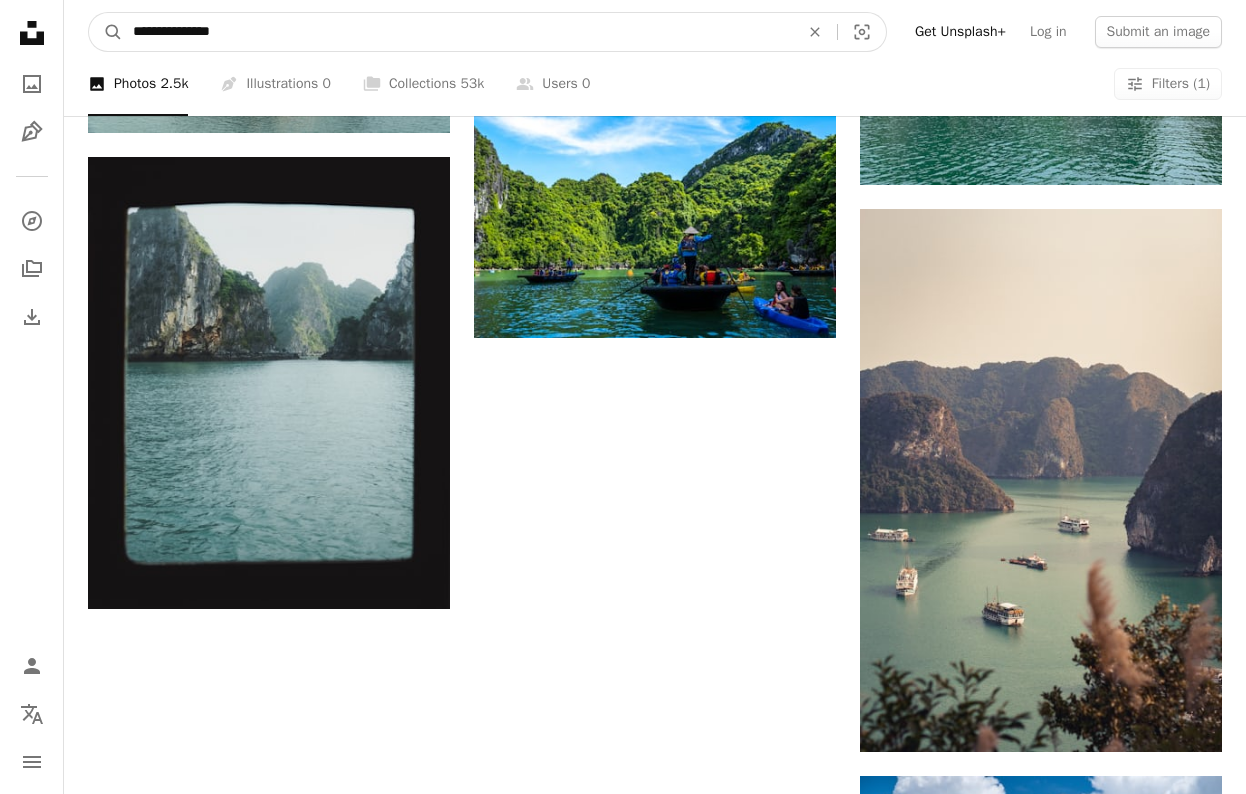click on "A magnifying glass" at bounding box center [106, 32] 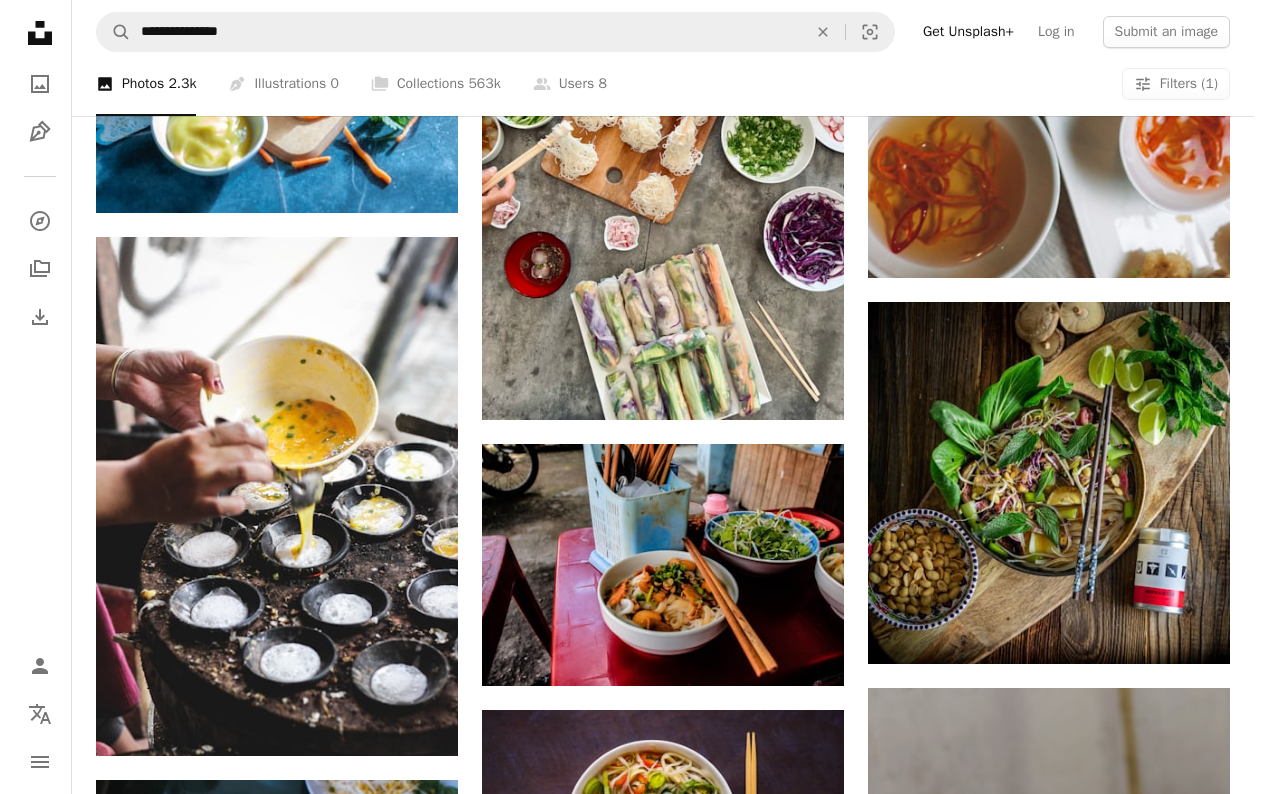 scroll, scrollTop: 286, scrollLeft: 0, axis: vertical 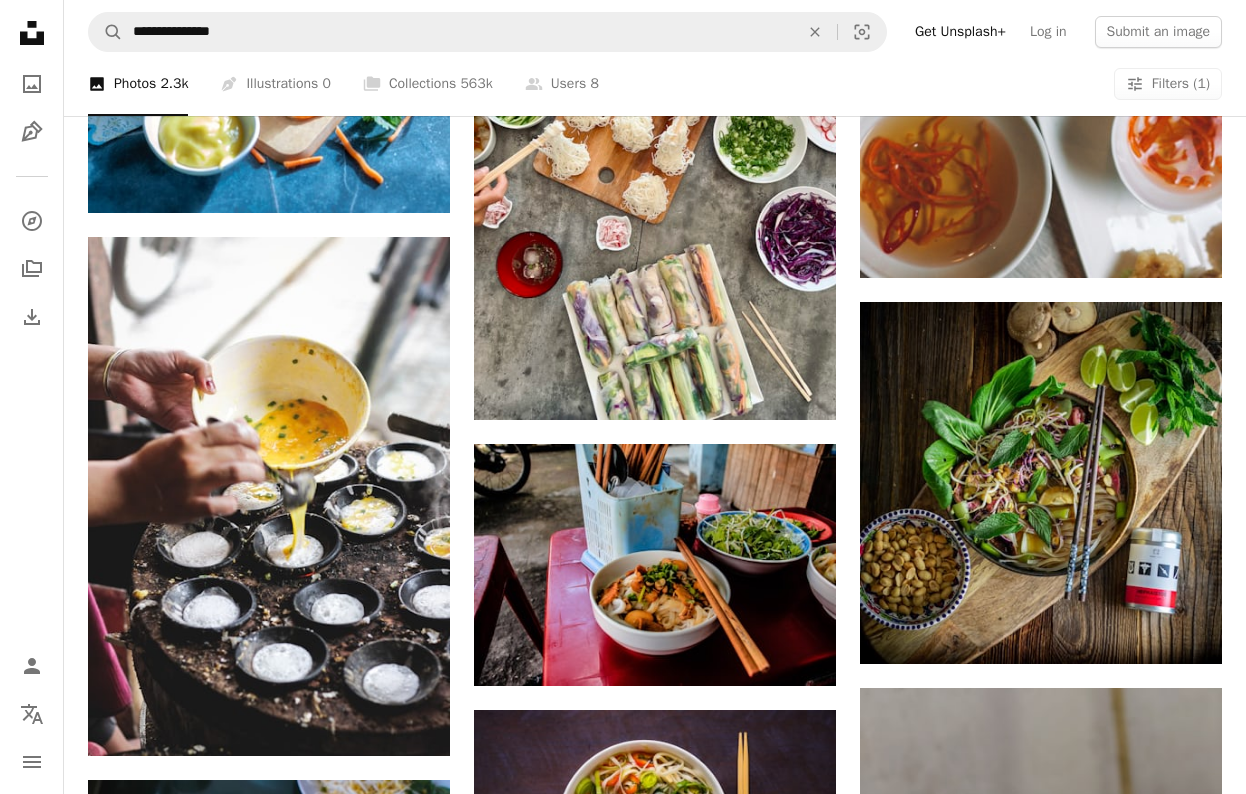 click at bounding box center (269, -1338) 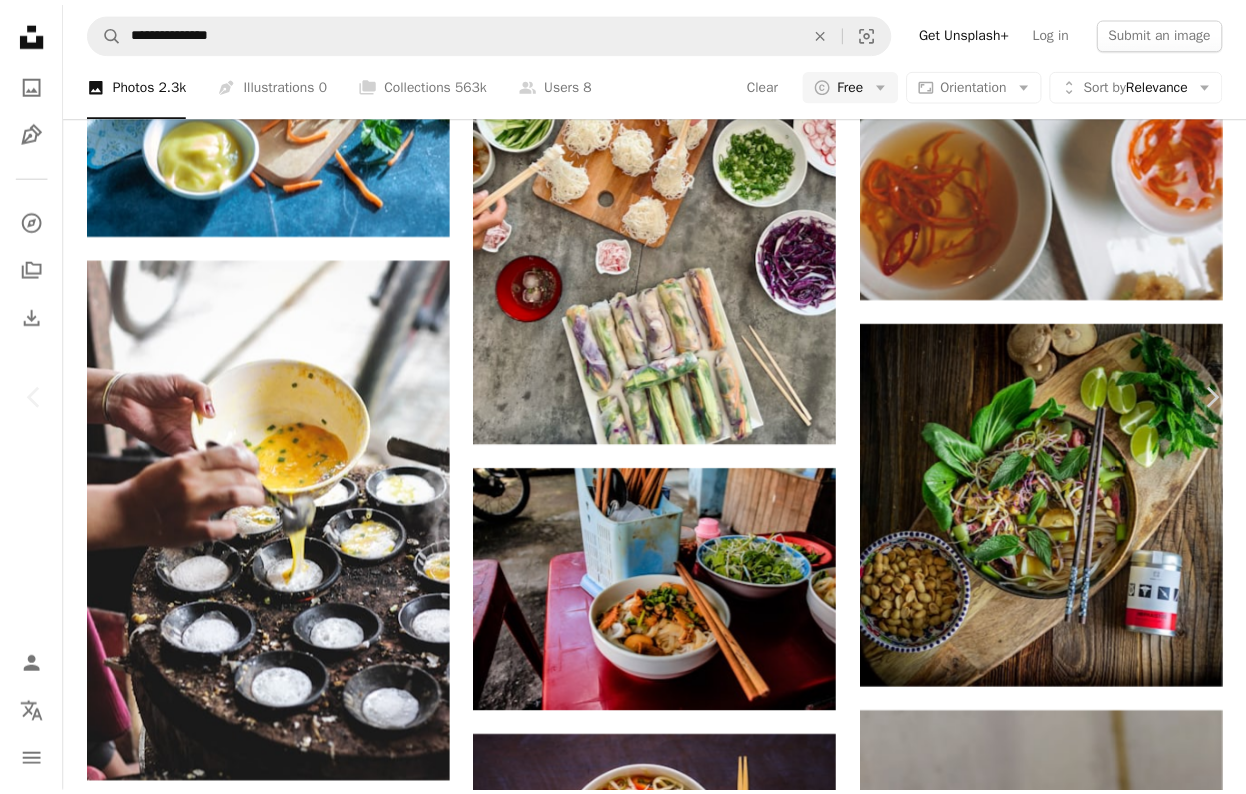 scroll, scrollTop: 523, scrollLeft: 0, axis: vertical 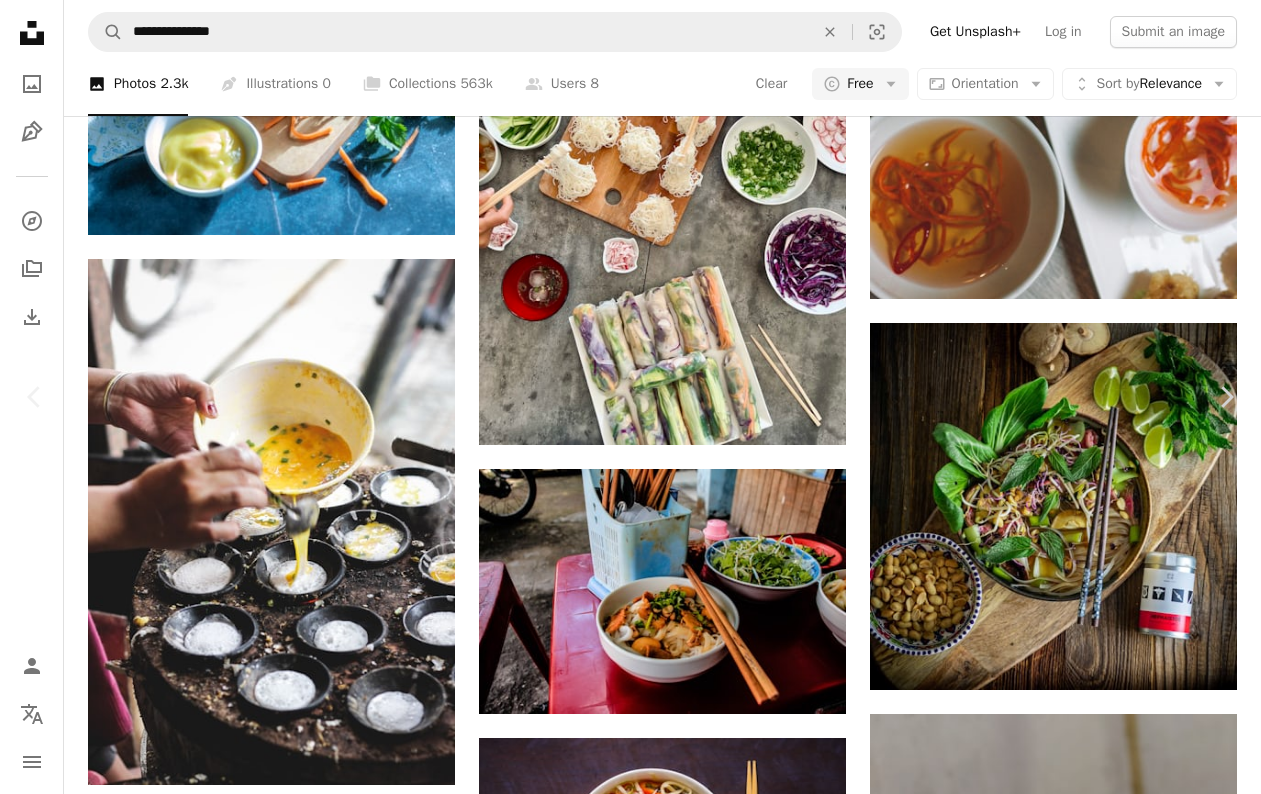 click on "An X shape Chevron left Chevron right [FIRST] [LAST] A heart A plus sign Download free Chevron down Zoom in Views 618,118 Downloads 6,520 A forward-right arrow Share Info icon Info More Actions A map marker [COUNTRY] Calendar outlined Published on August 13, 2020 Camera SONY, ILCE-6400 Safety Free to use under the Unsplash License food vietnam soup vietnamese food bun bo hue beef noodle plant pasta vegetable produce sprout noodle vermicelli Backgrounds Browse premium related images on iStock | Save 20% with code UNSPLASH20 View more on iStock ↗ Related images A heart A plus sign [FIRST] [LAST] Arrow pointing down Plus sign for Unsplash+ A heart A plus sign [FIRST] [LAST] For Unsplash+ A lock Download A heart A plus sign [FIRST] [LAST] Available for hire A checkmark inside of a circle Arrow pointing down A heart A plus sign [FIRST] [LAST] Available for hire A checkmark inside of a circle Arrow pointing down A heart" at bounding box center (630, 3253) 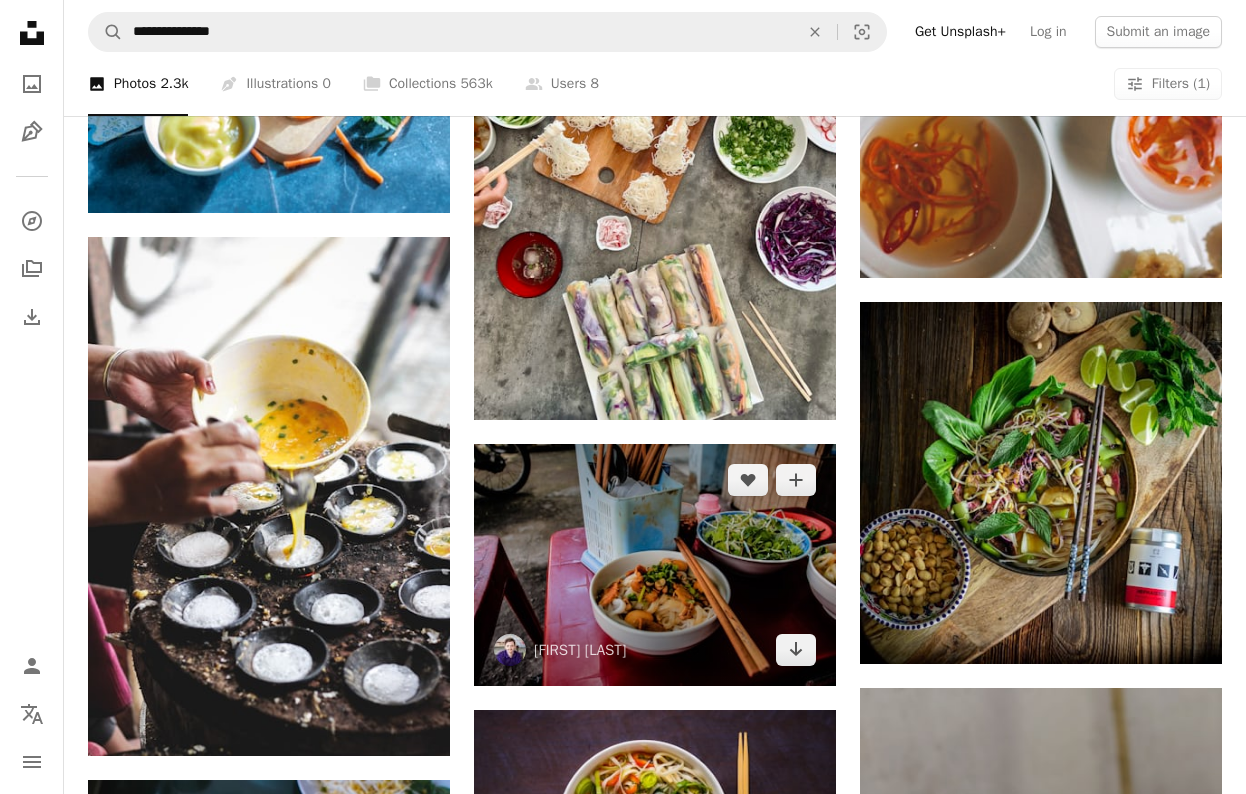 scroll, scrollTop: 2626, scrollLeft: 0, axis: vertical 